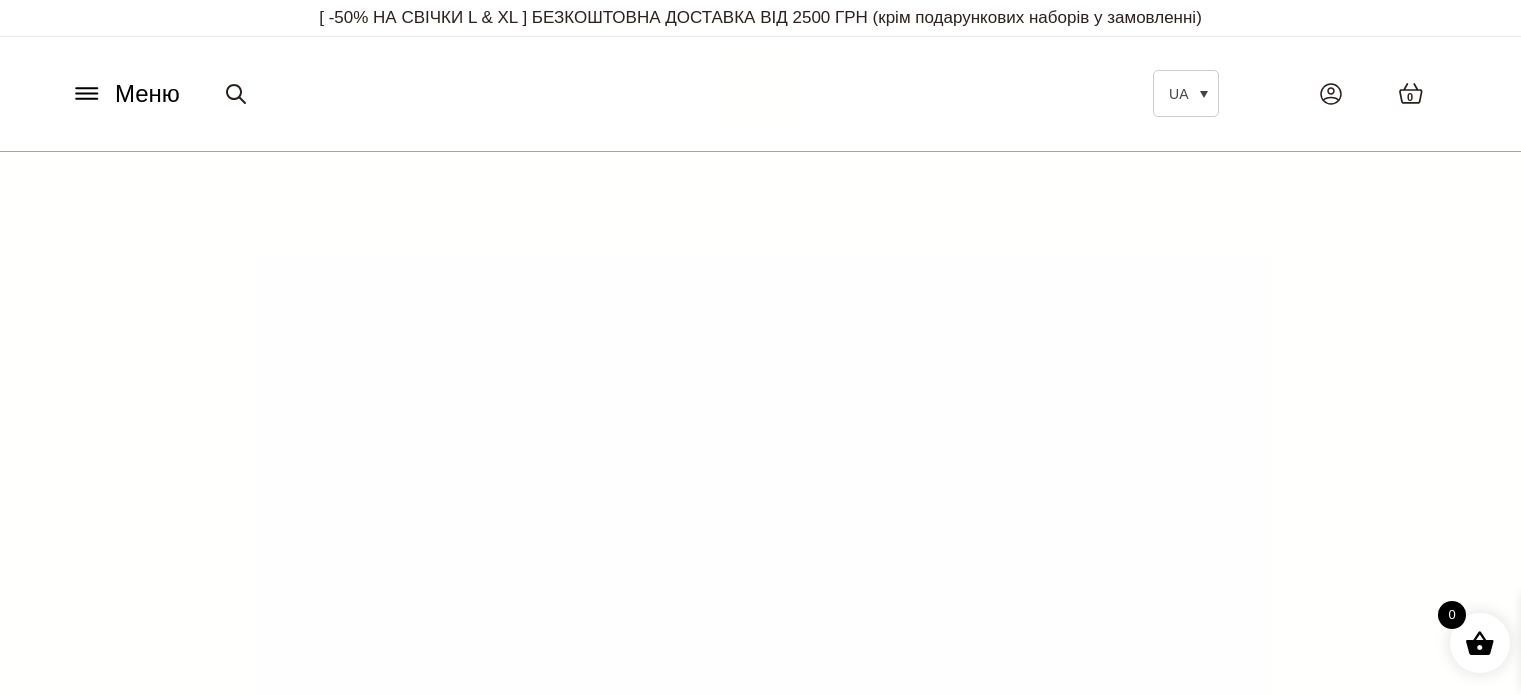 scroll, scrollTop: 0, scrollLeft: 0, axis: both 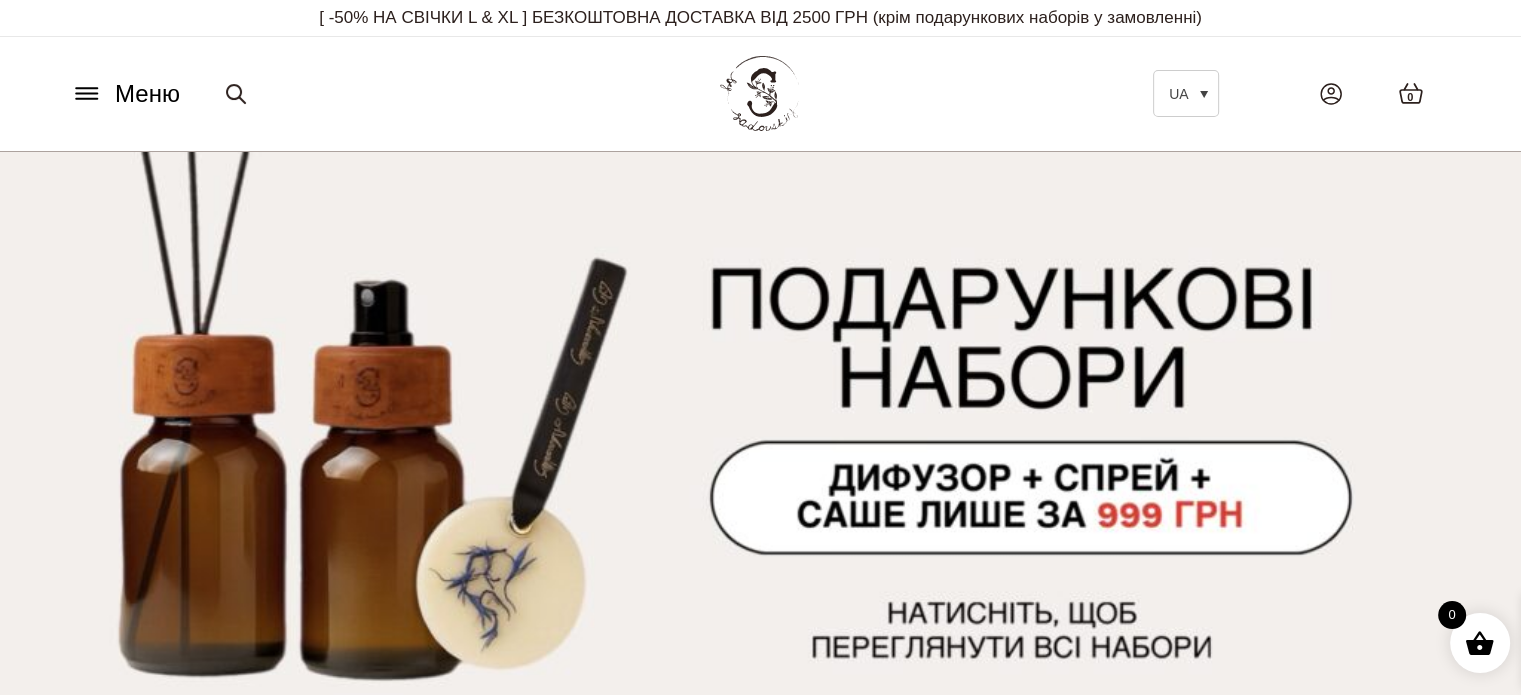 click 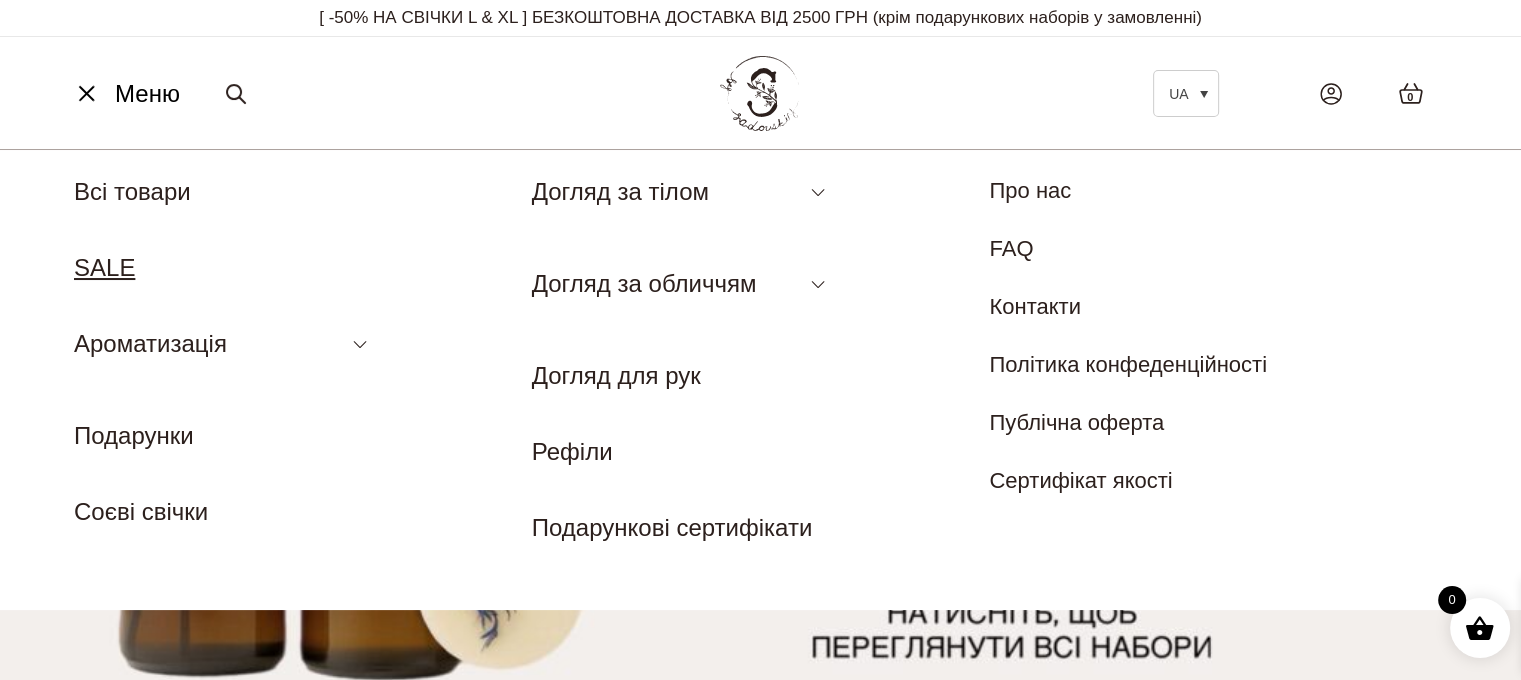 click on "SALE" at bounding box center [104, 267] 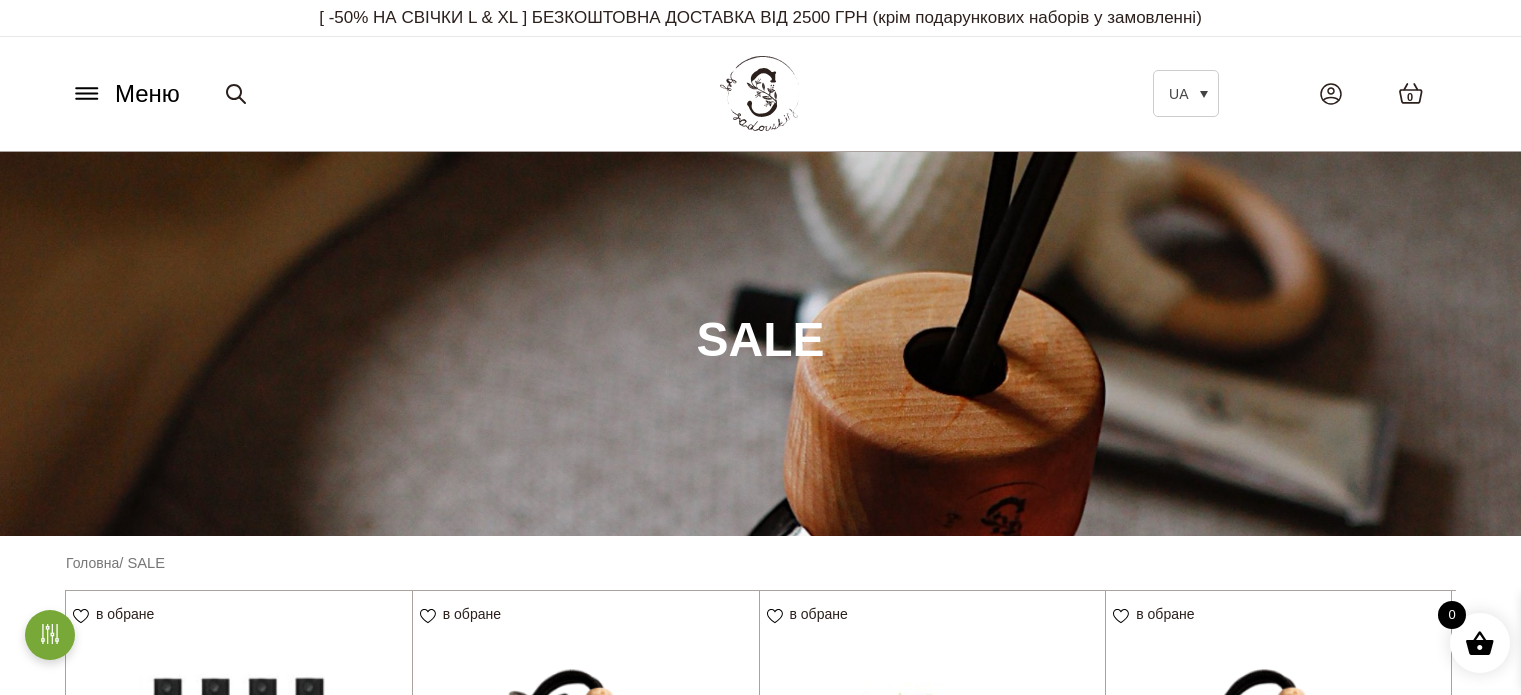 scroll, scrollTop: 301, scrollLeft: 0, axis: vertical 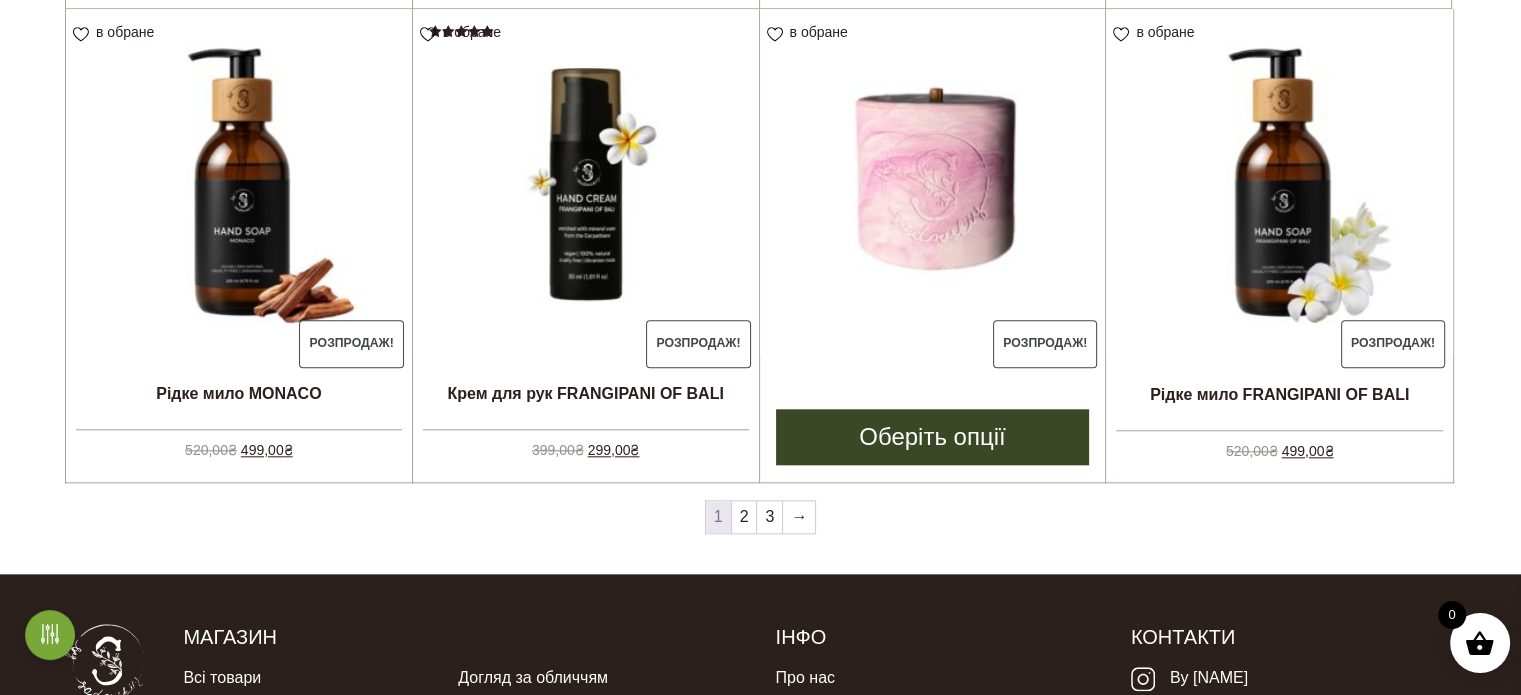 click at bounding box center (933, 182) 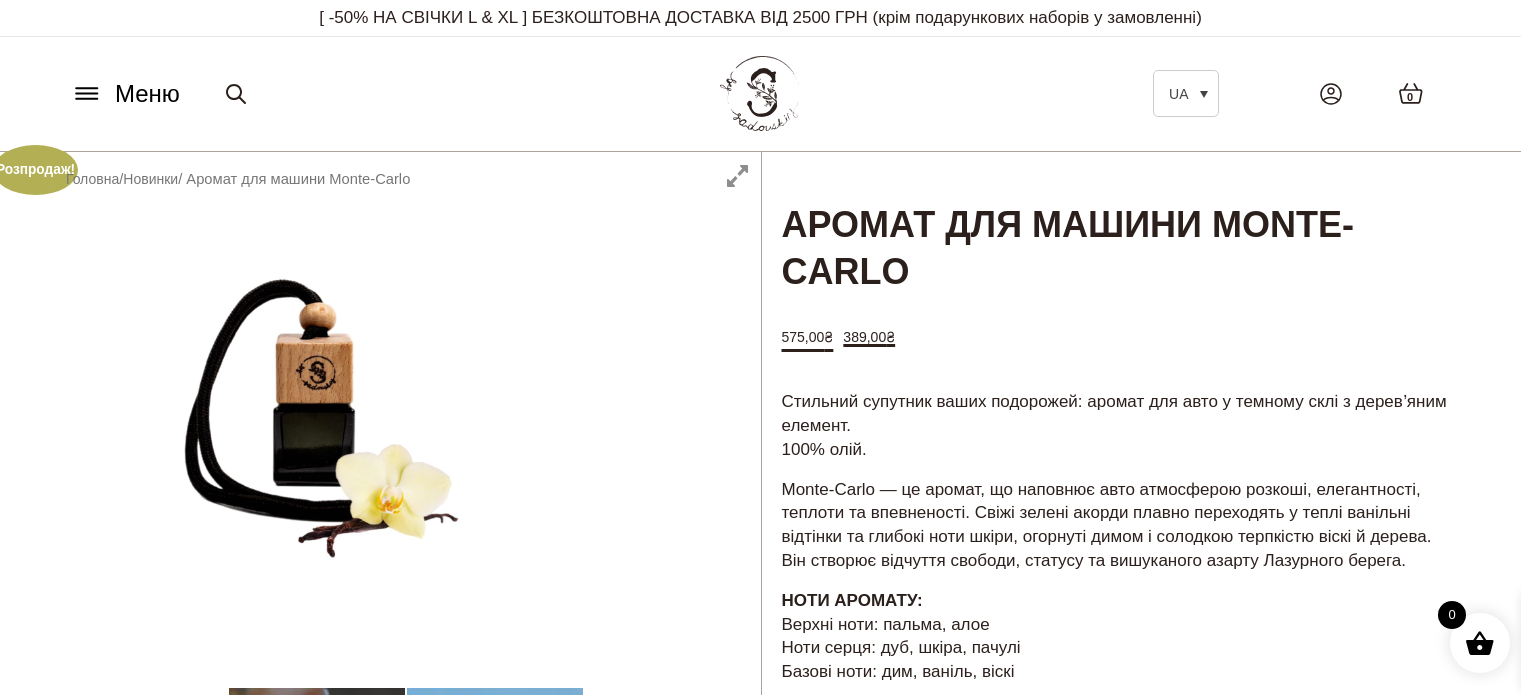 scroll, scrollTop: 0, scrollLeft: 0, axis: both 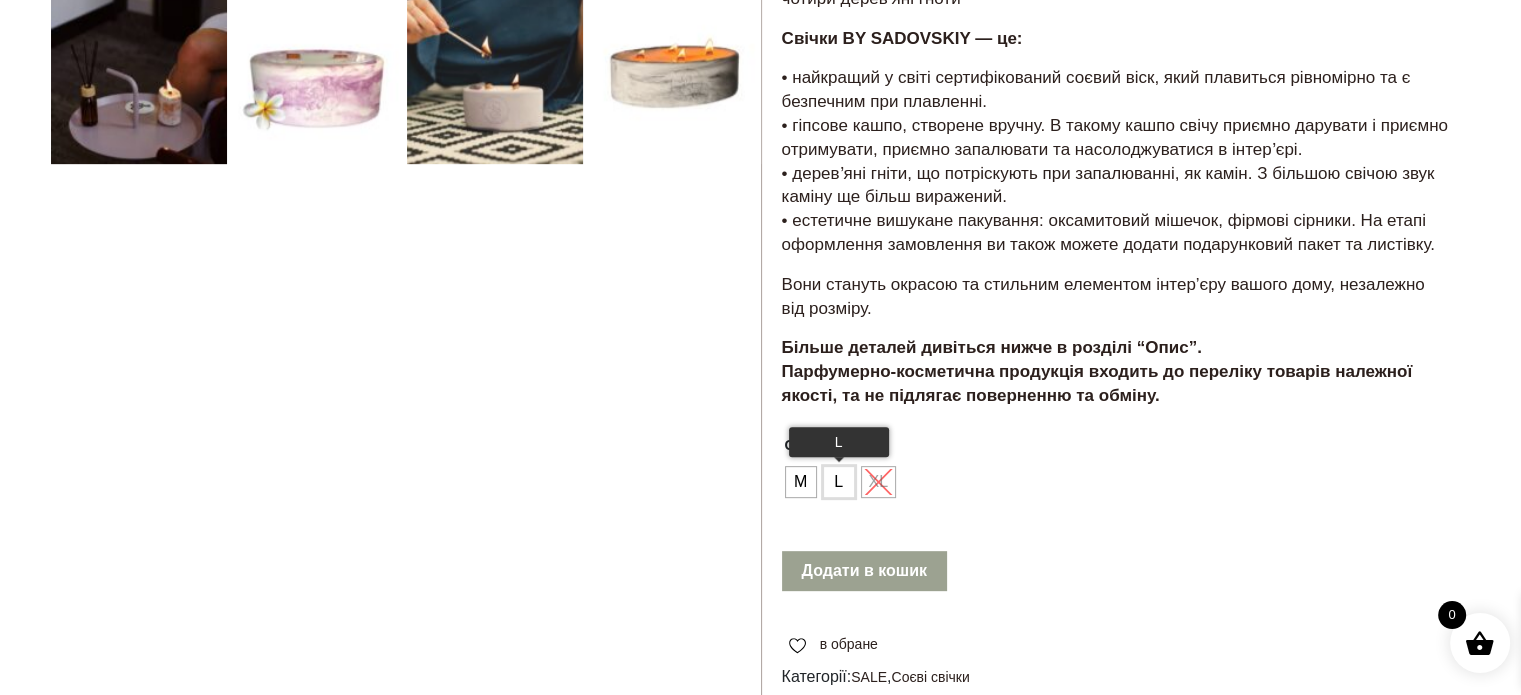 click on "L" 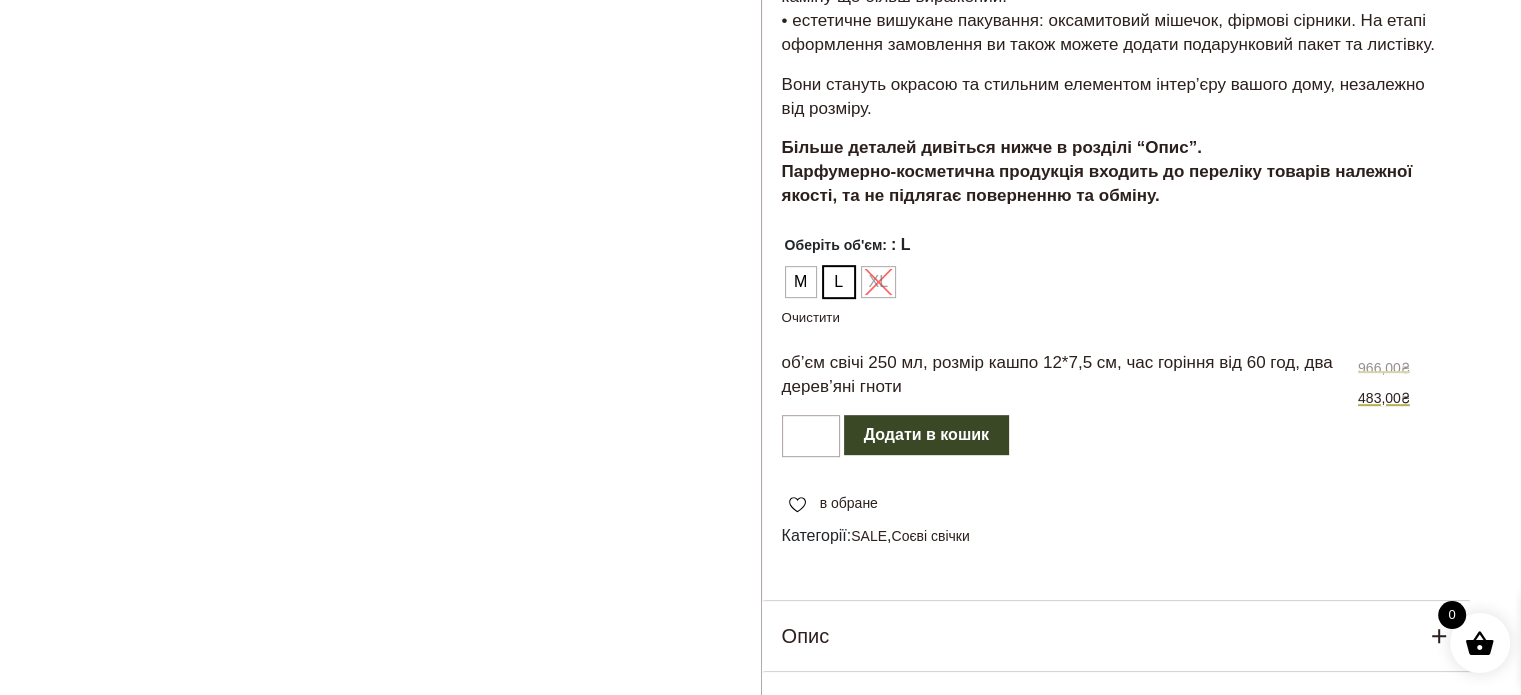 scroll, scrollTop: 700, scrollLeft: 0, axis: vertical 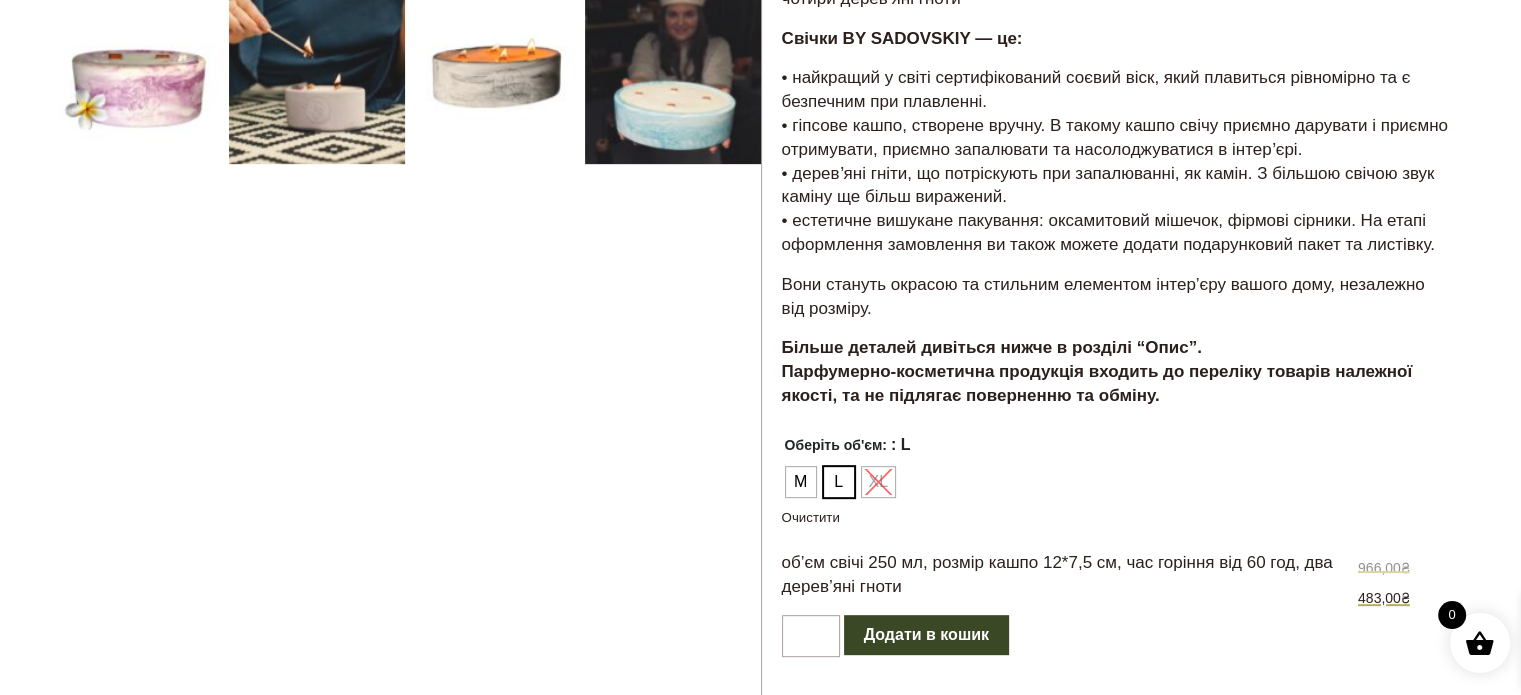 click on "М L XL" 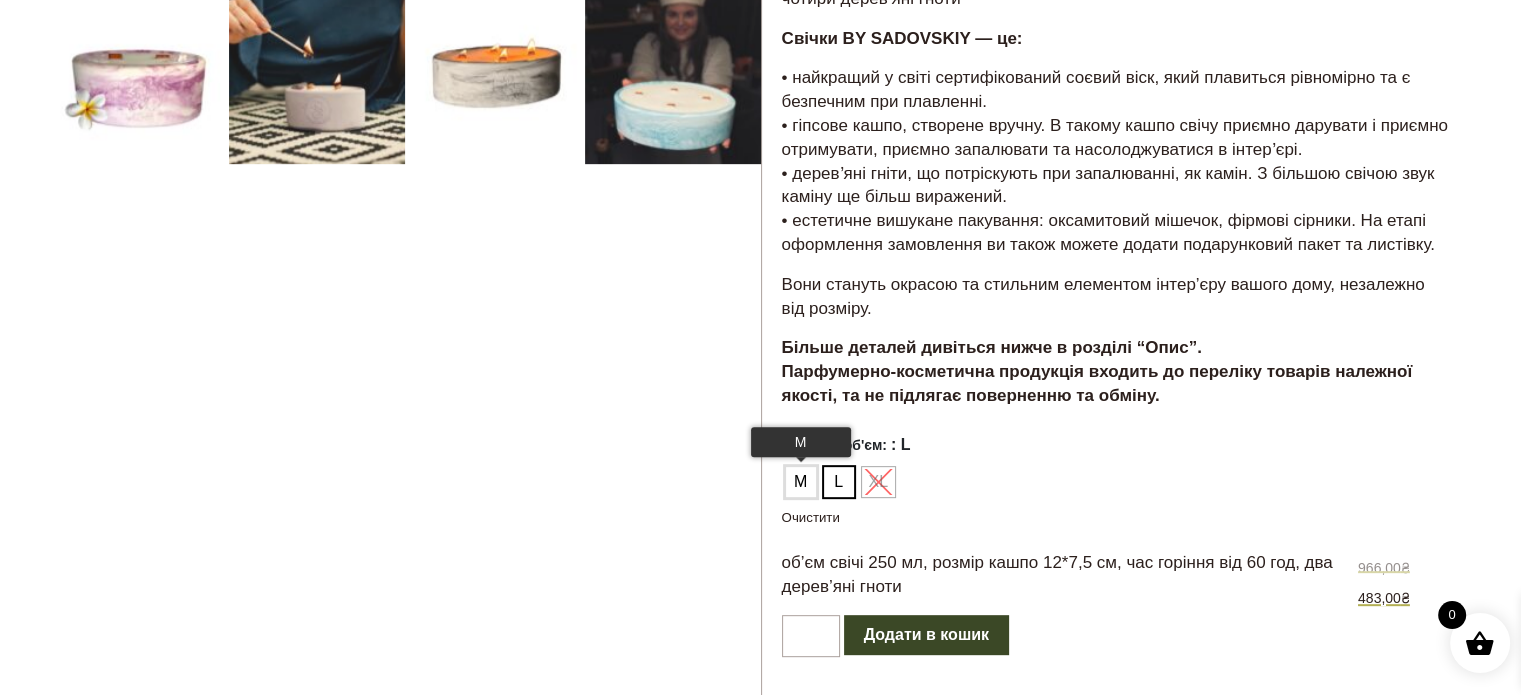 click on "М" 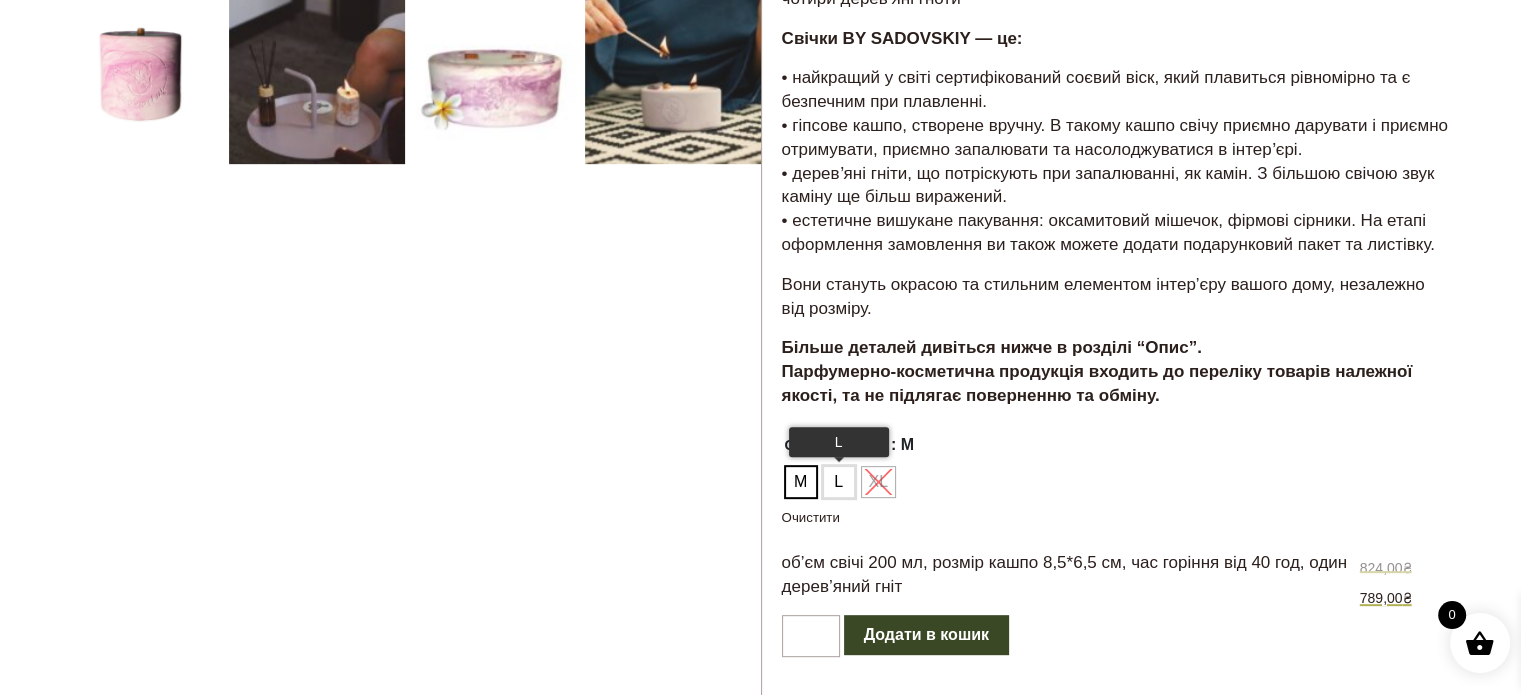 click on "L" 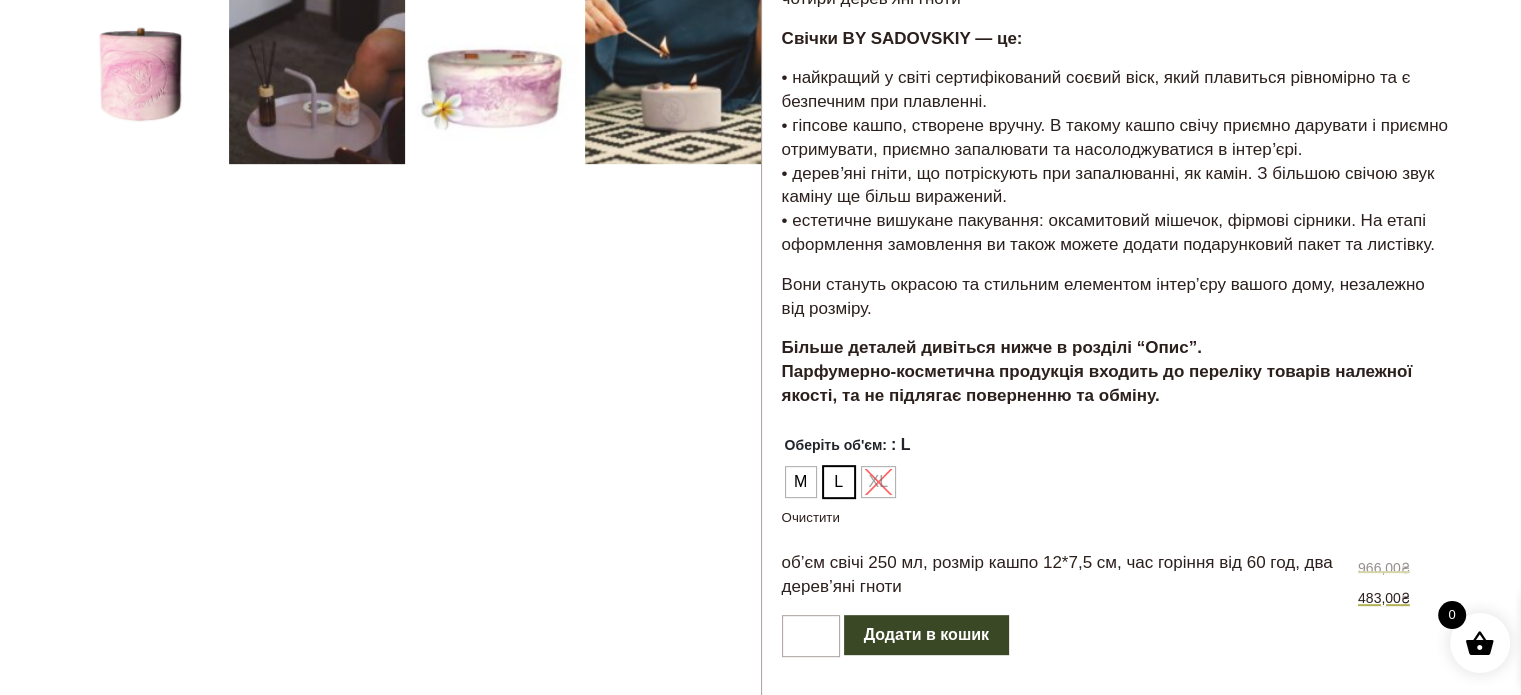 click on "М L XL" 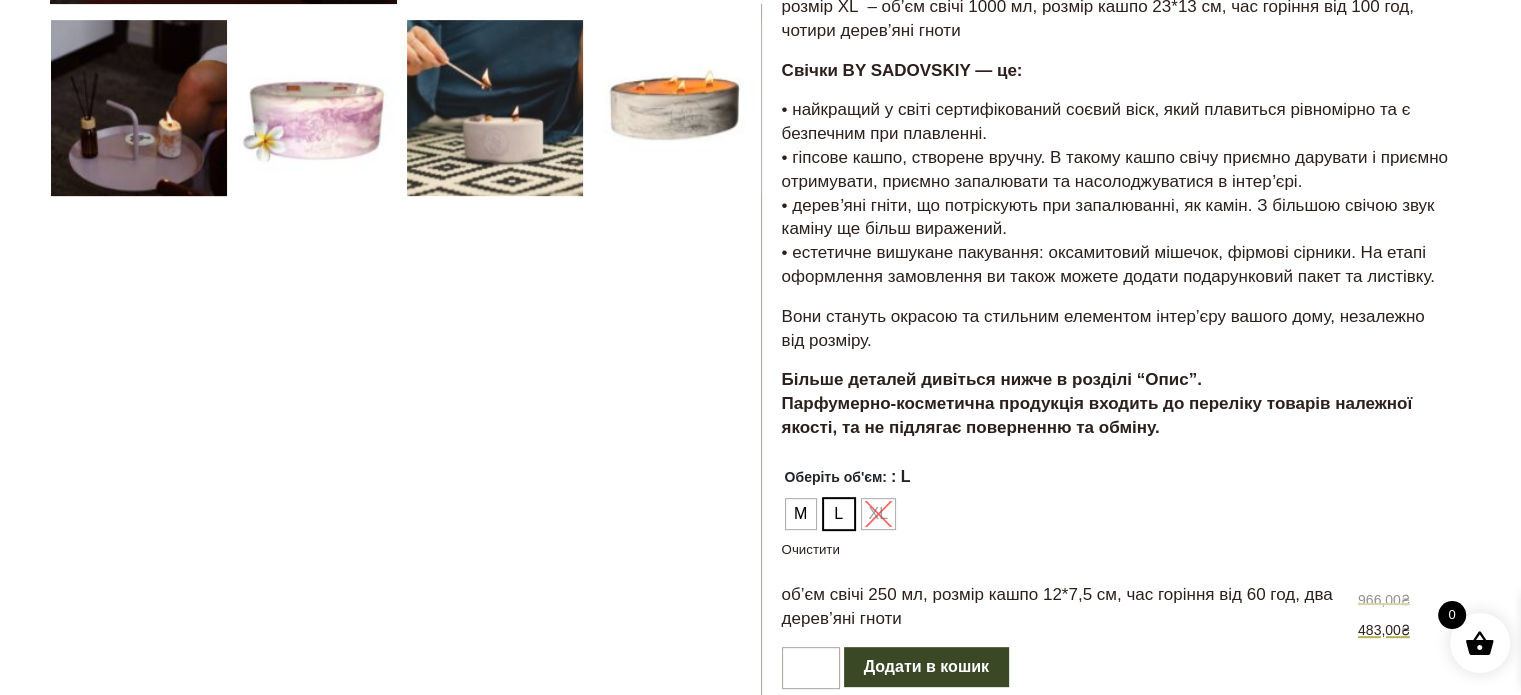 scroll, scrollTop: 700, scrollLeft: 0, axis: vertical 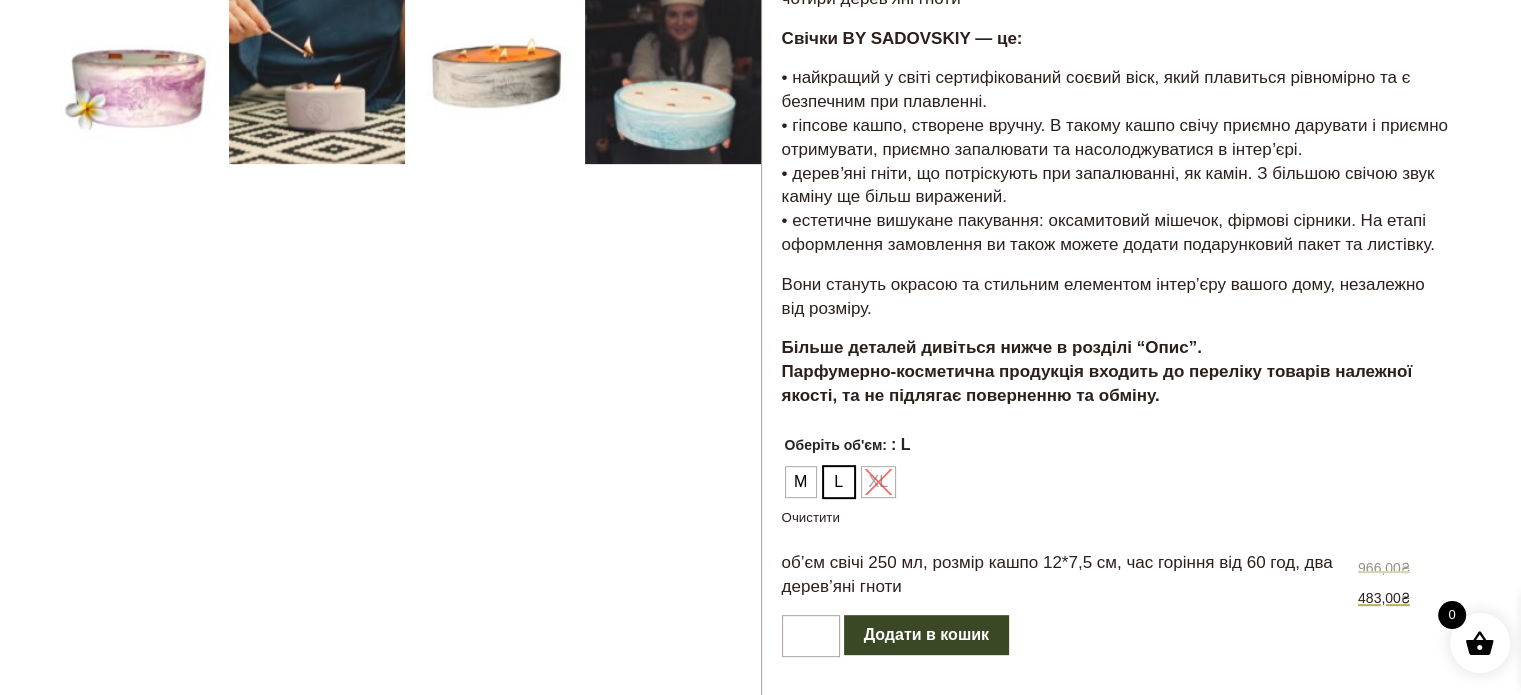 click on "Додати в кошик" 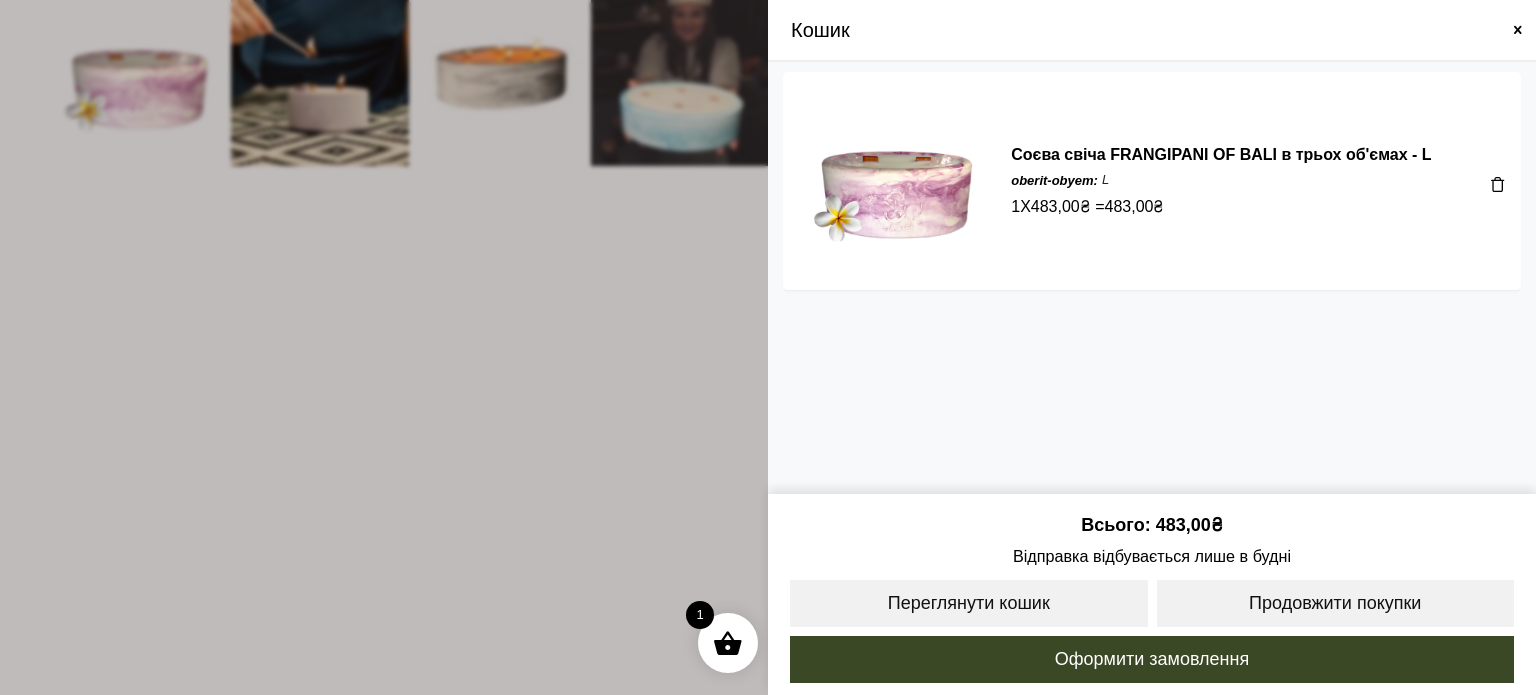 click at bounding box center (768, 347) 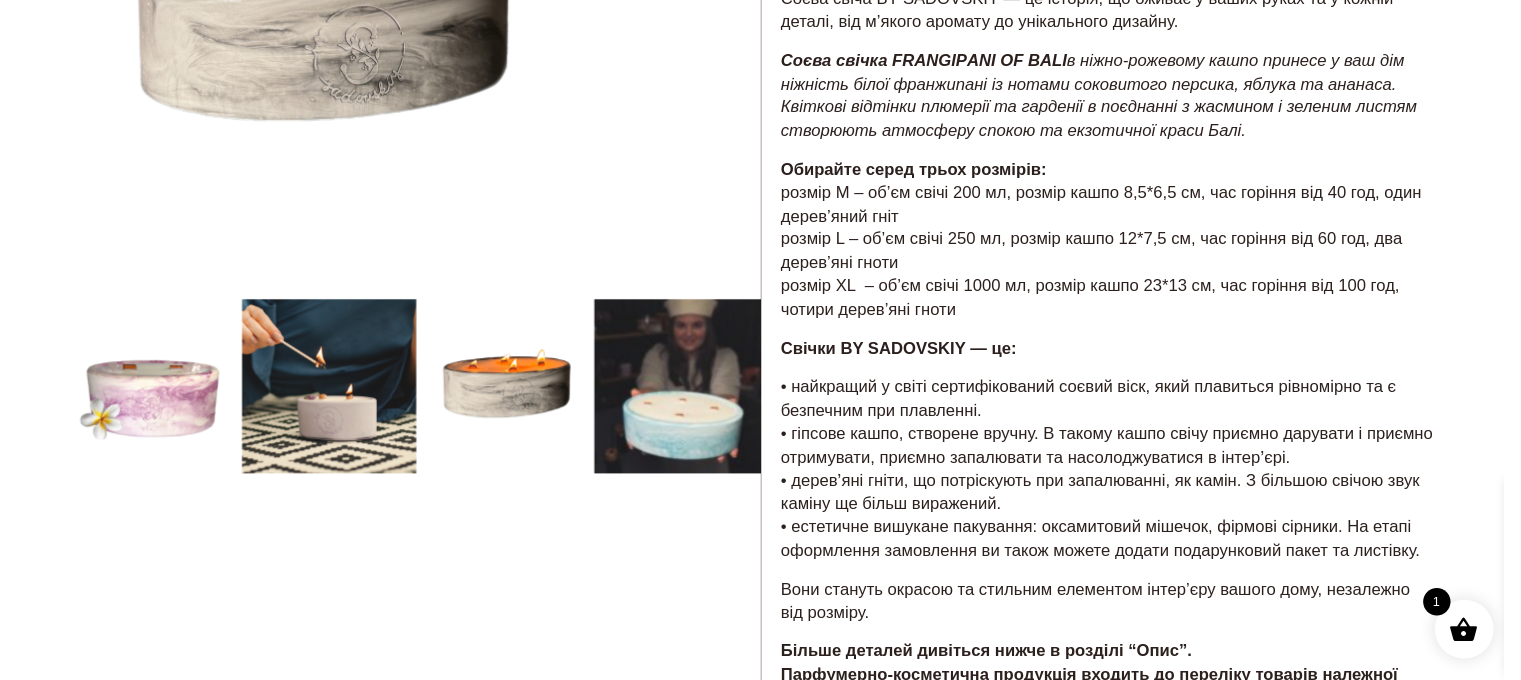 scroll, scrollTop: 0, scrollLeft: 0, axis: both 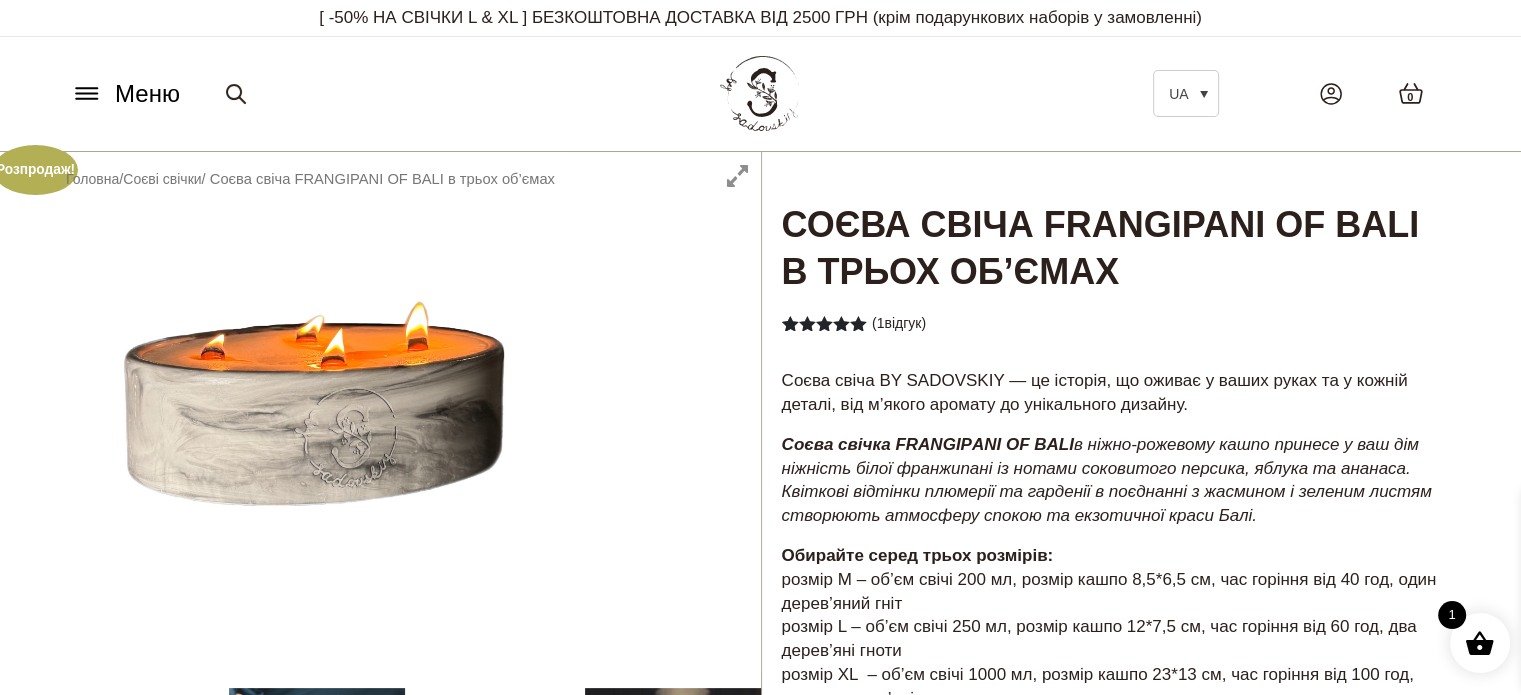 click 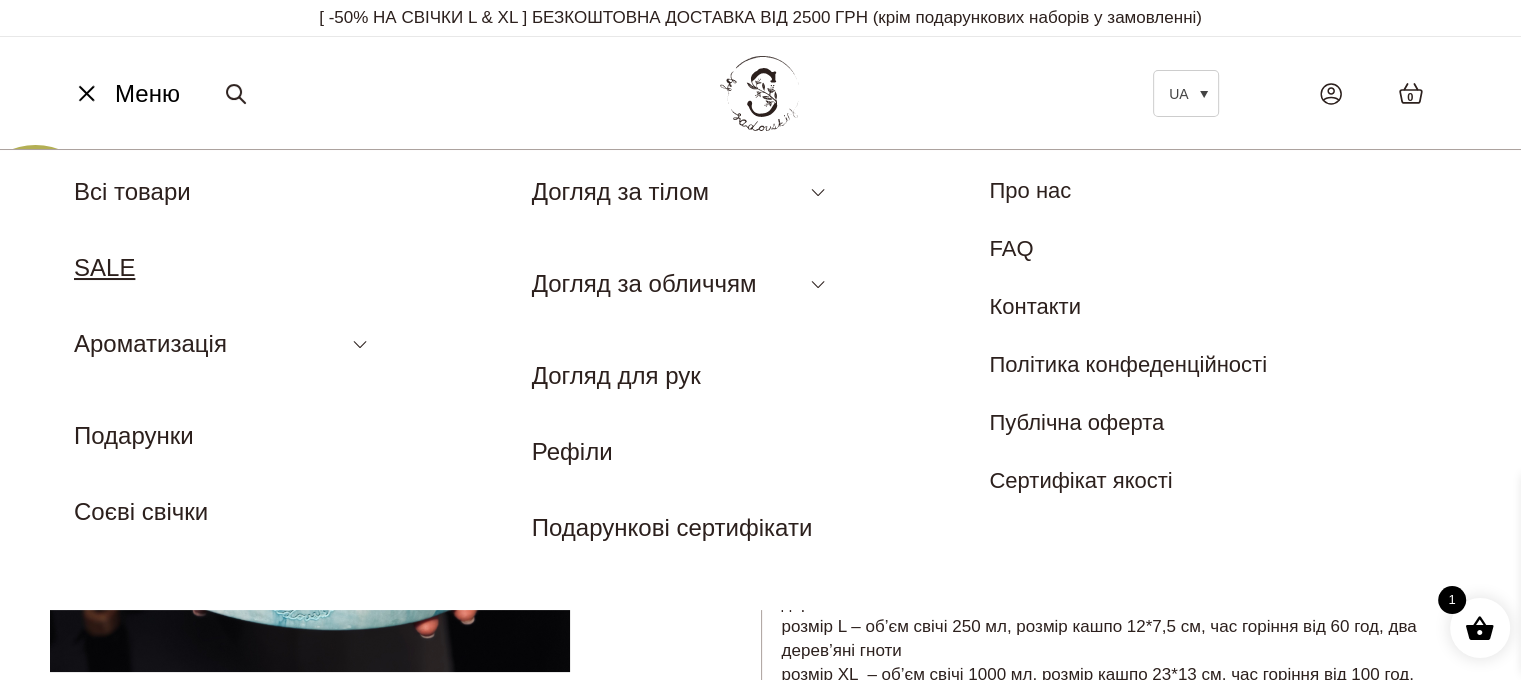 click on "SALE" at bounding box center (104, 267) 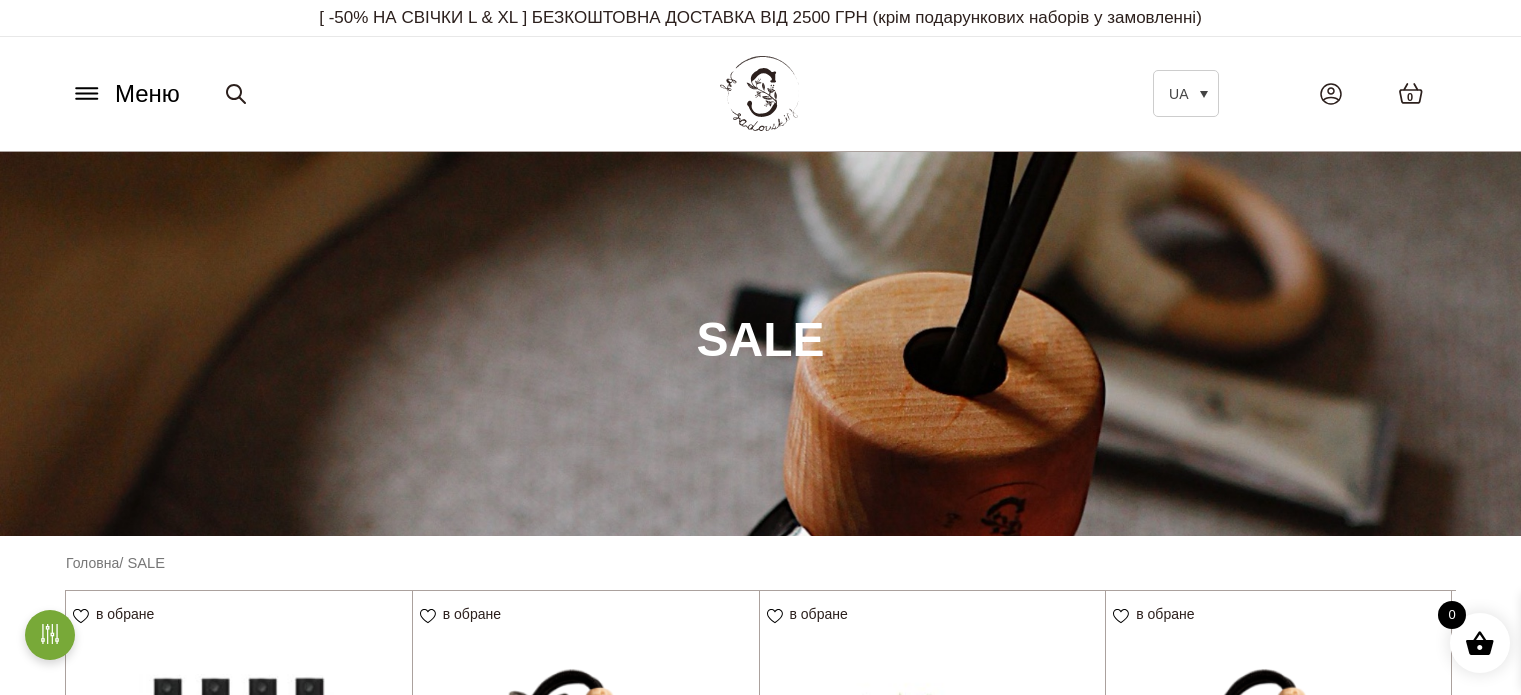 scroll, scrollTop: 0, scrollLeft: 0, axis: both 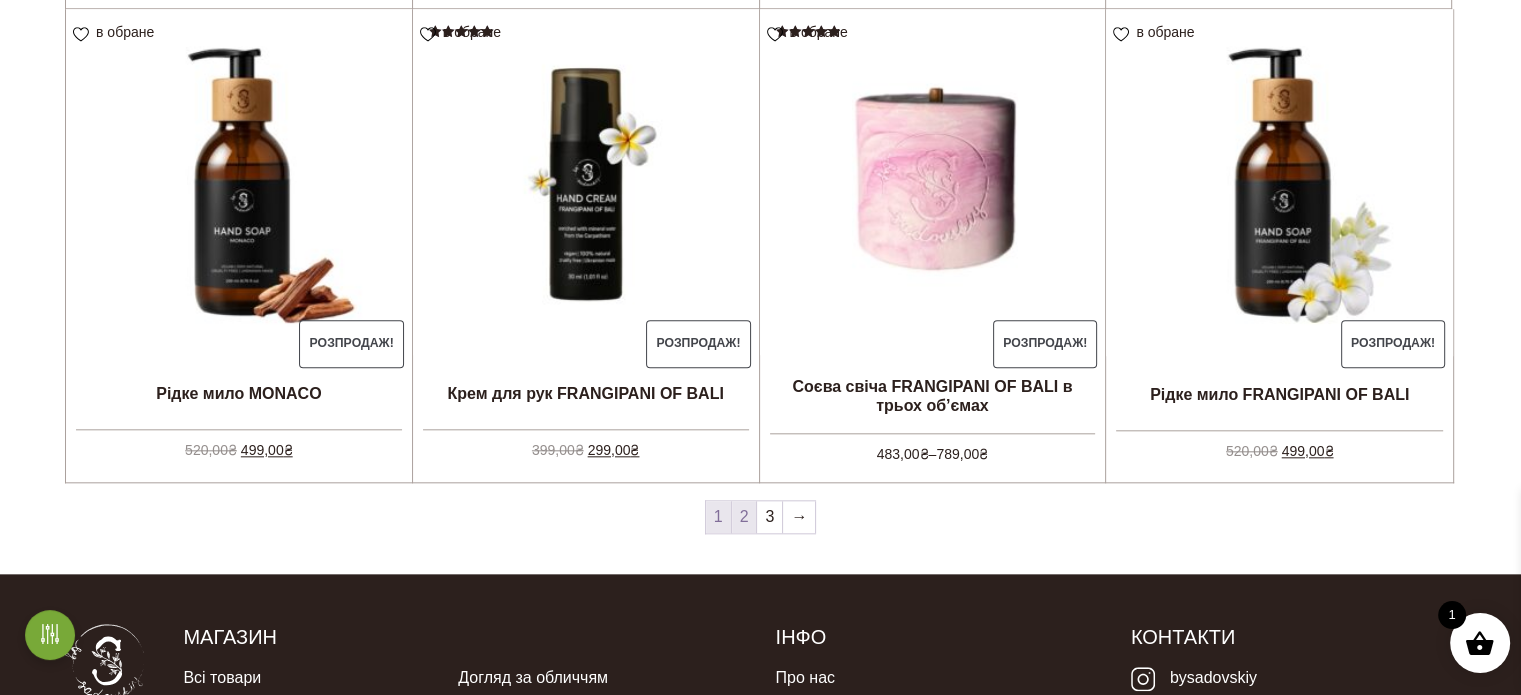 click on "2" at bounding box center (744, 517) 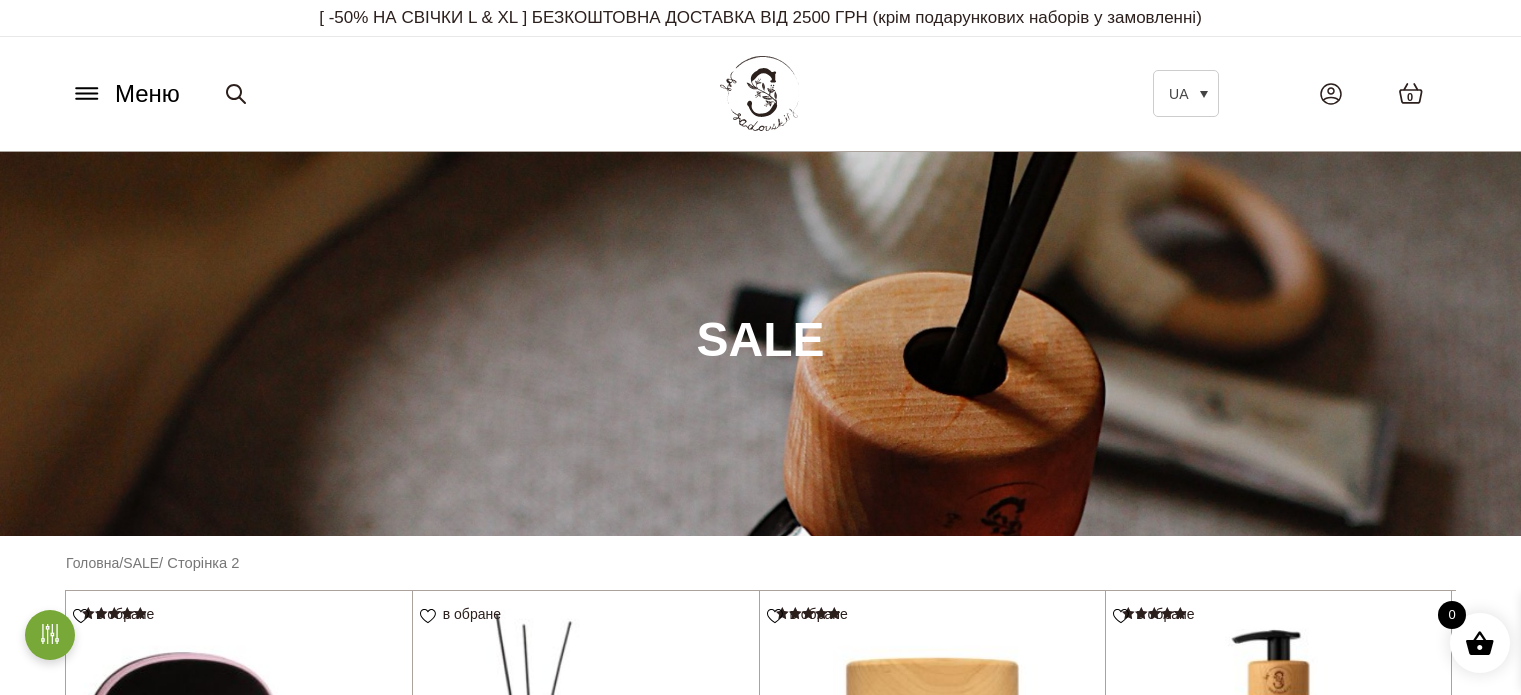 scroll, scrollTop: 0, scrollLeft: 0, axis: both 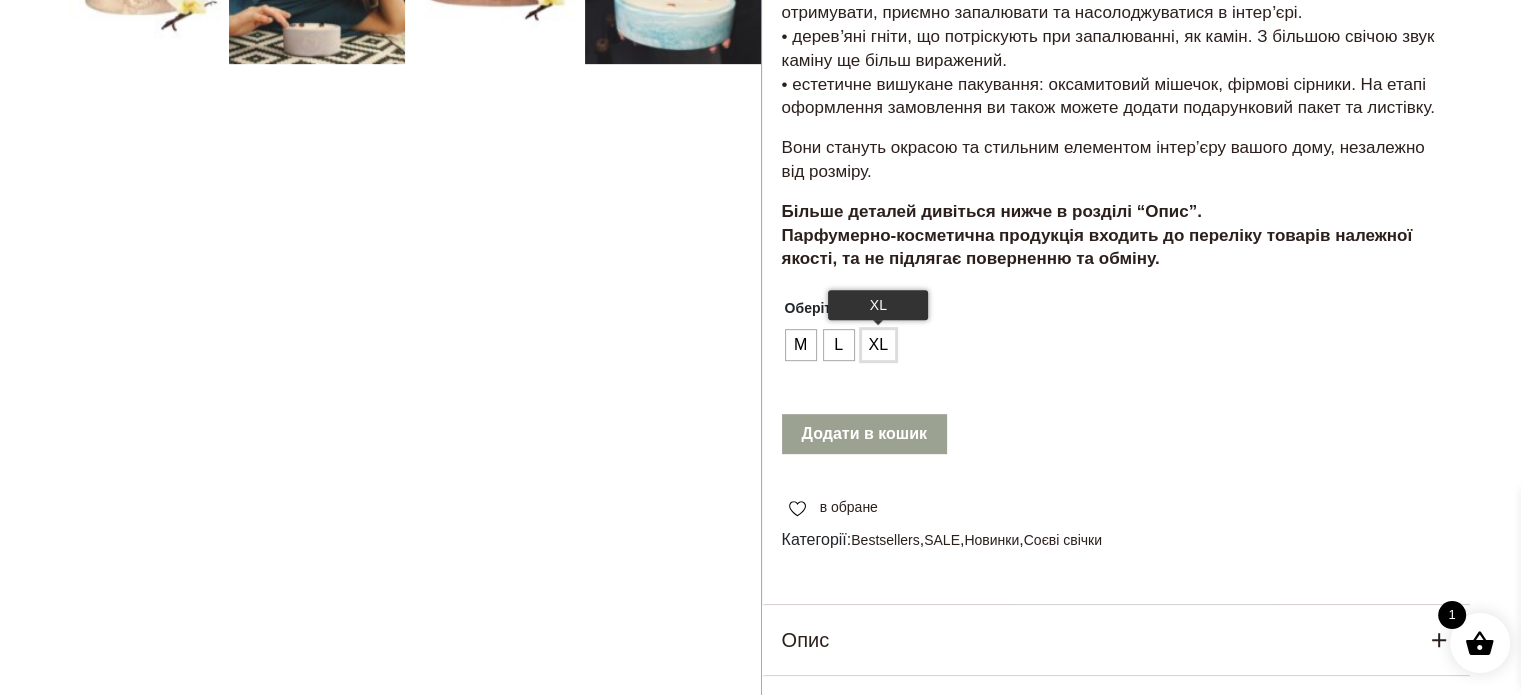 click on "XL" 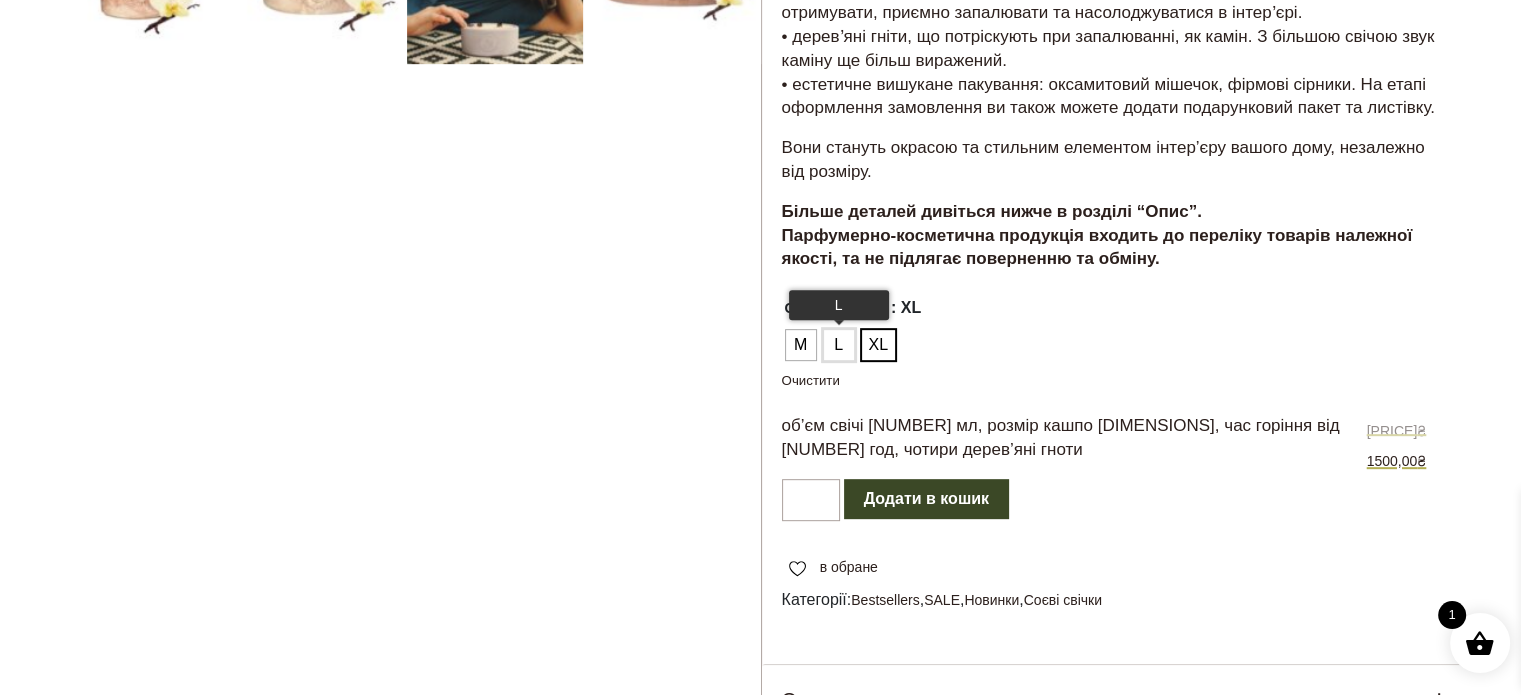 click on "L" 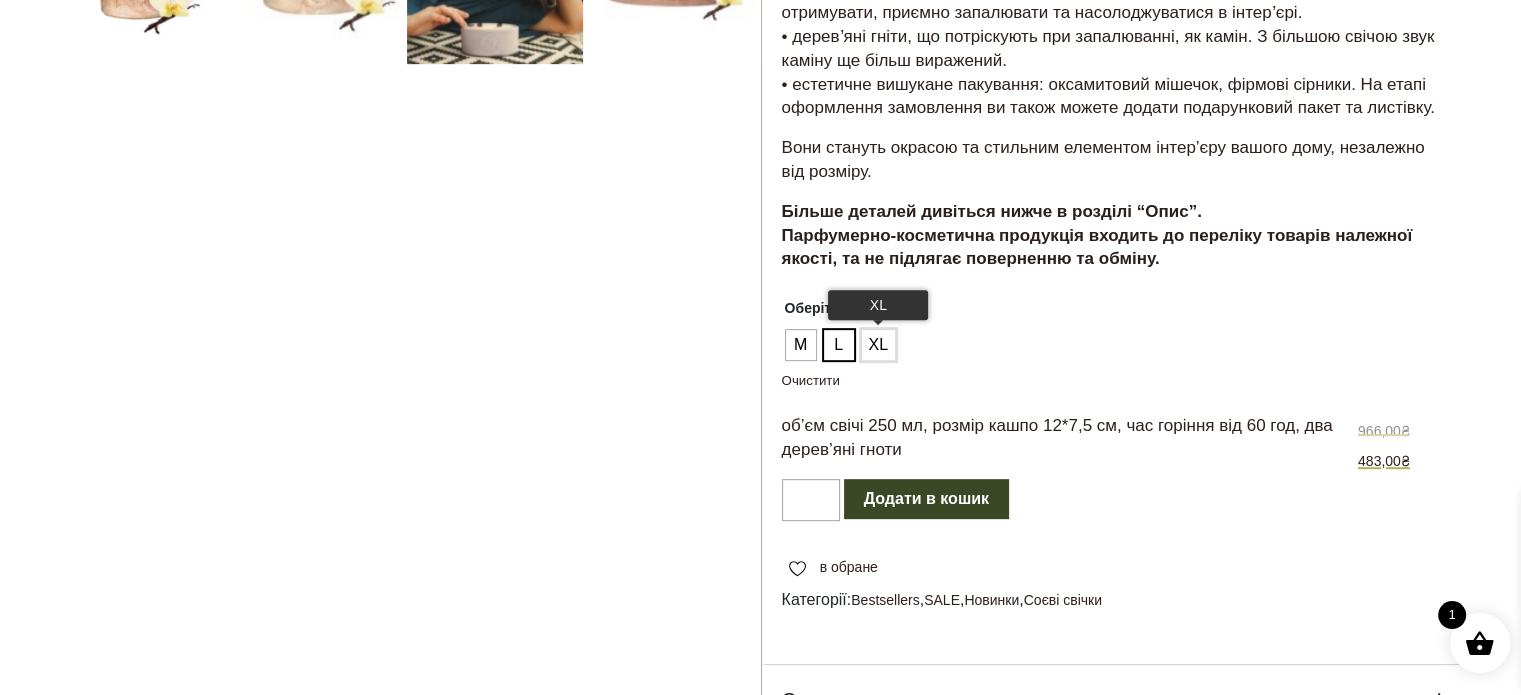click on "XL" 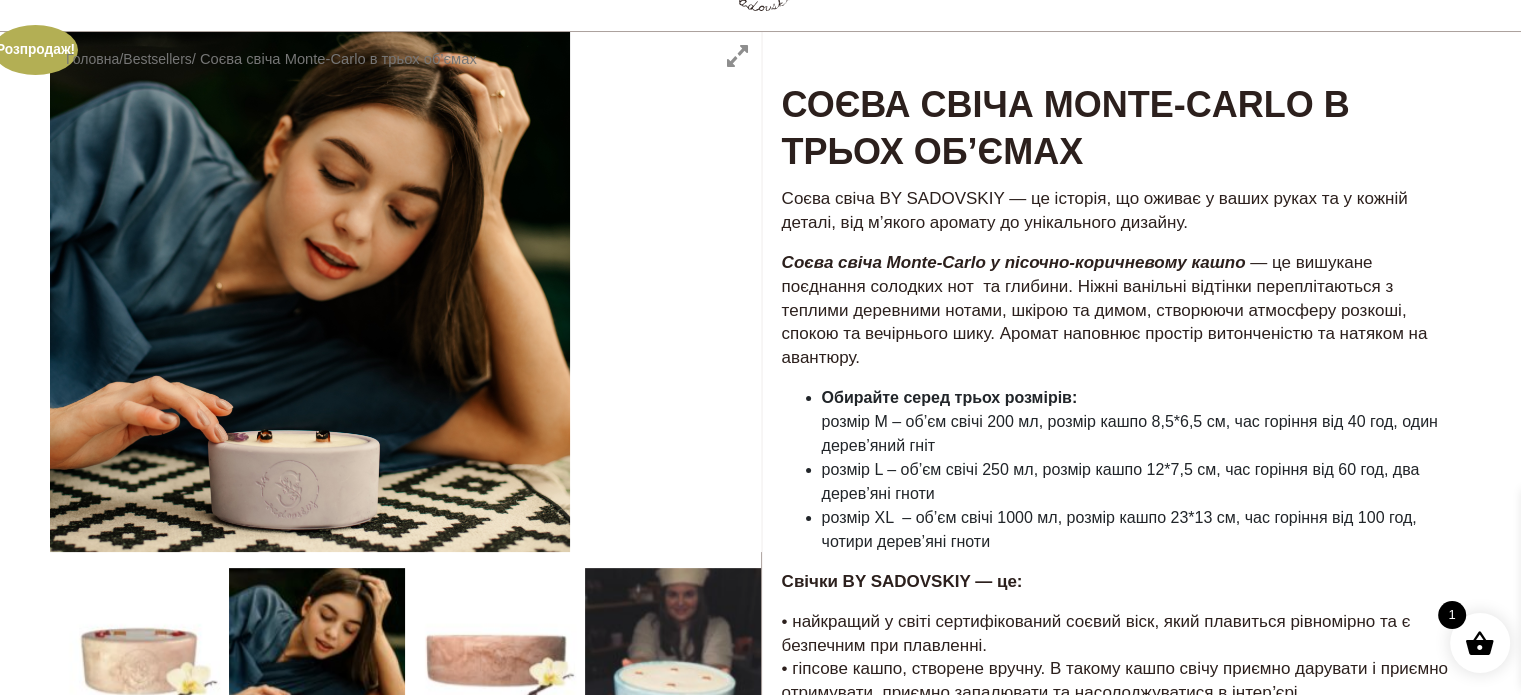 scroll, scrollTop: 200, scrollLeft: 0, axis: vertical 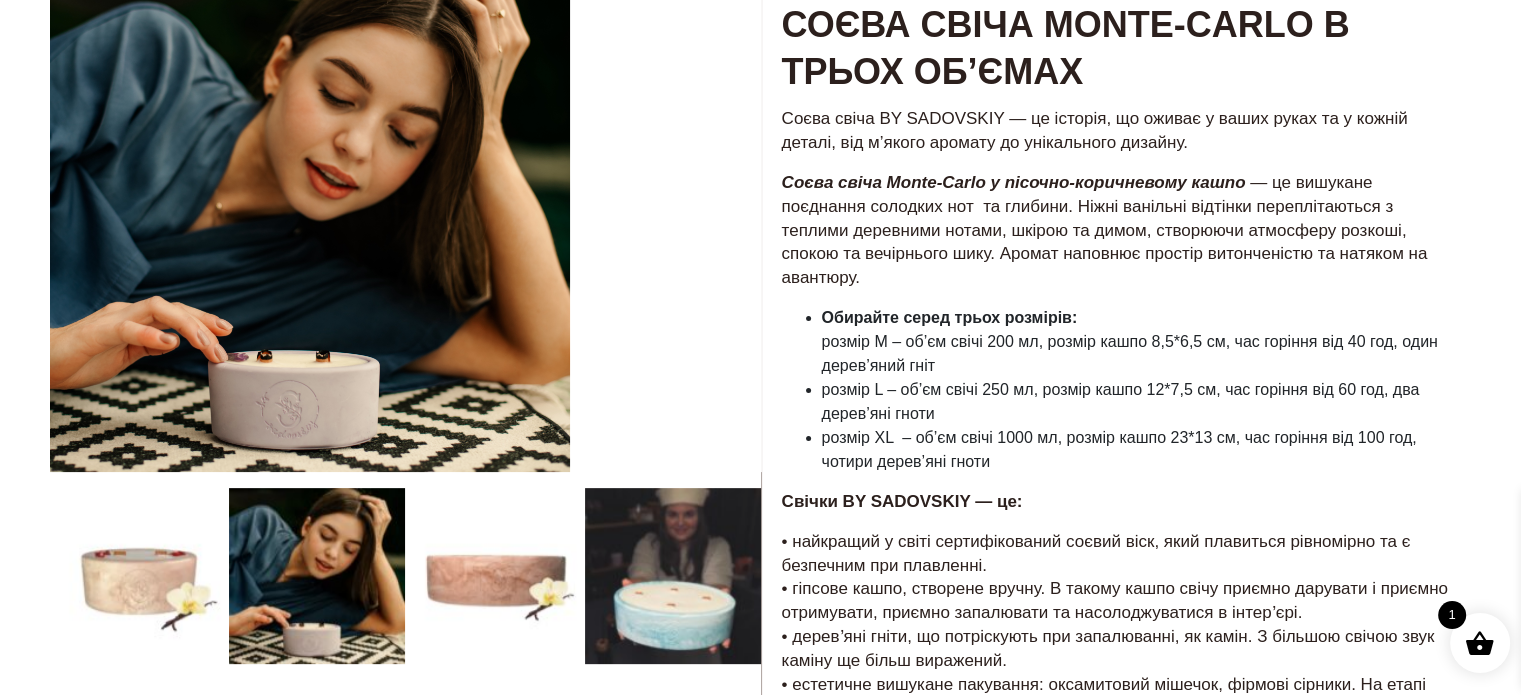 click at bounding box center [405, 715] 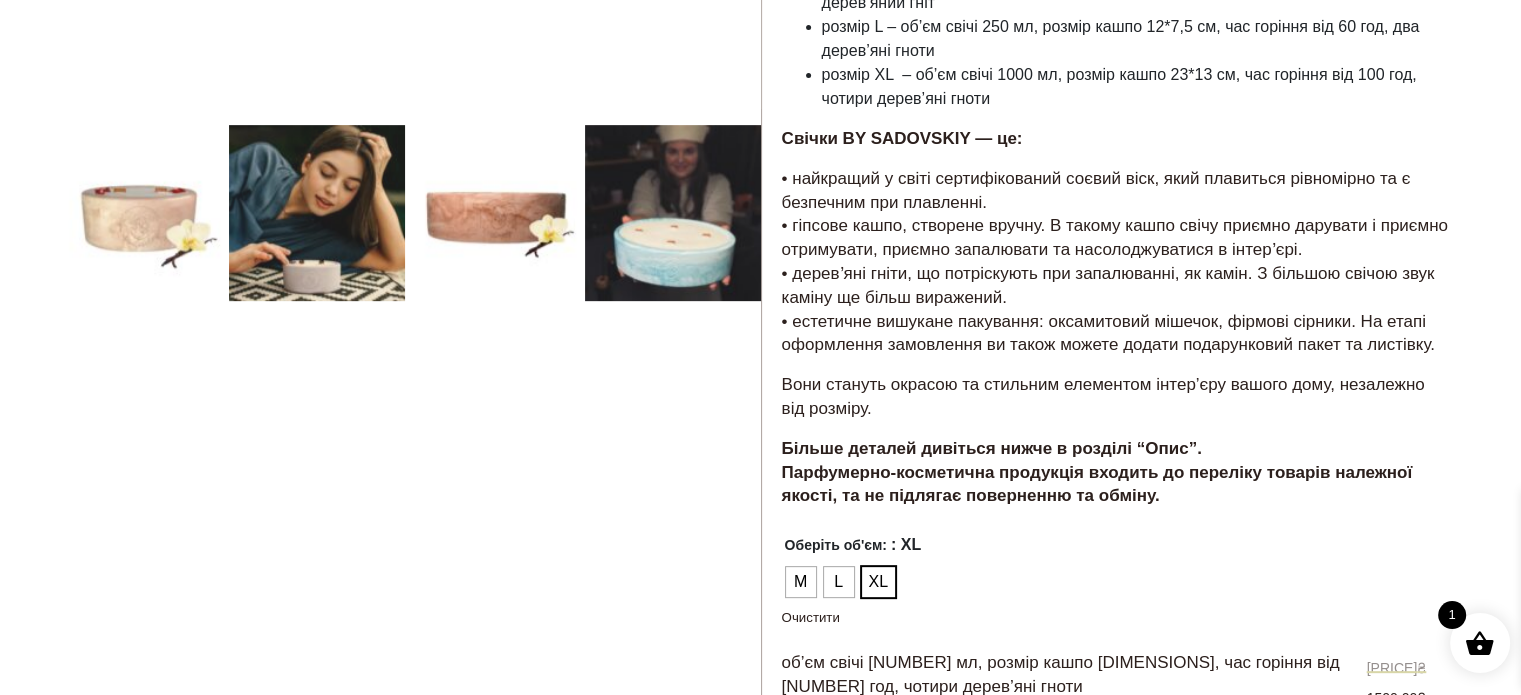 scroll, scrollTop: 600, scrollLeft: 0, axis: vertical 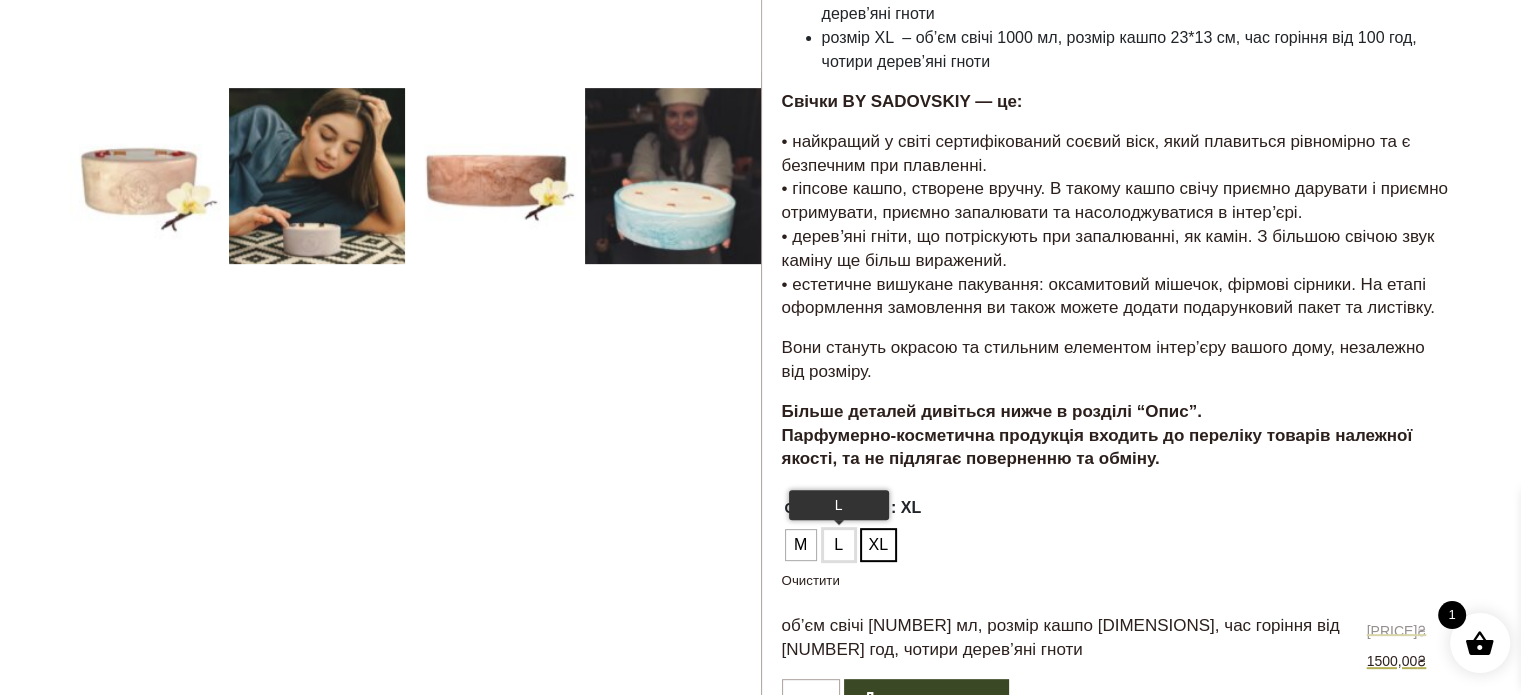 click on "L" 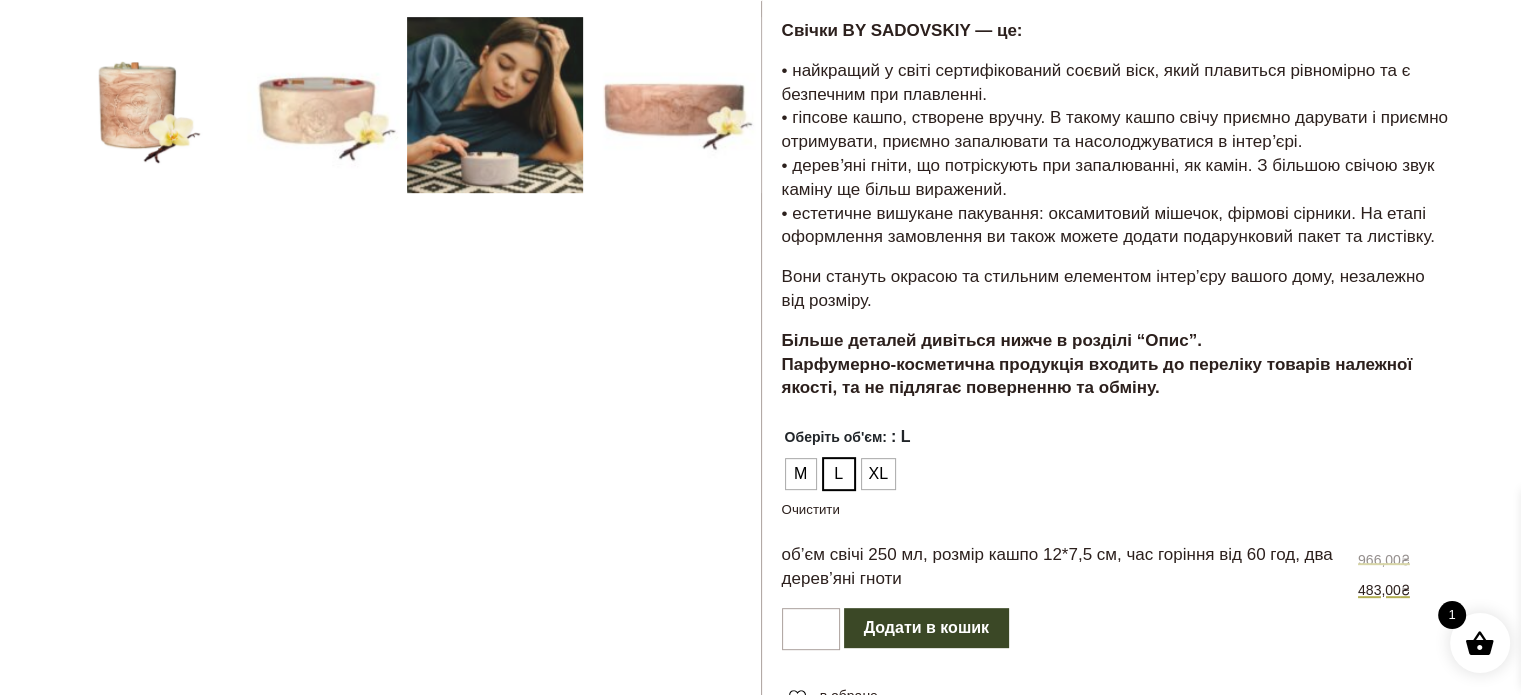 scroll, scrollTop: 900, scrollLeft: 0, axis: vertical 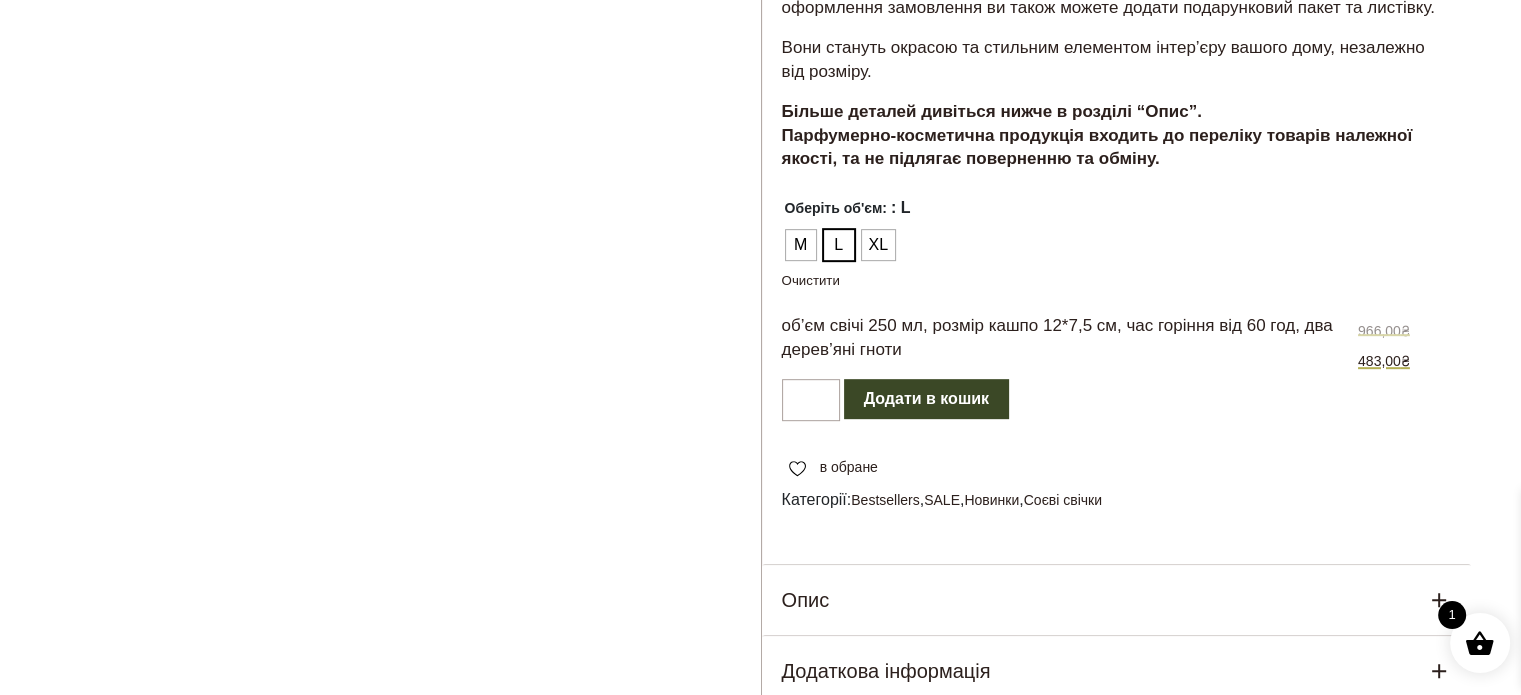 click on "Додати в кошик" 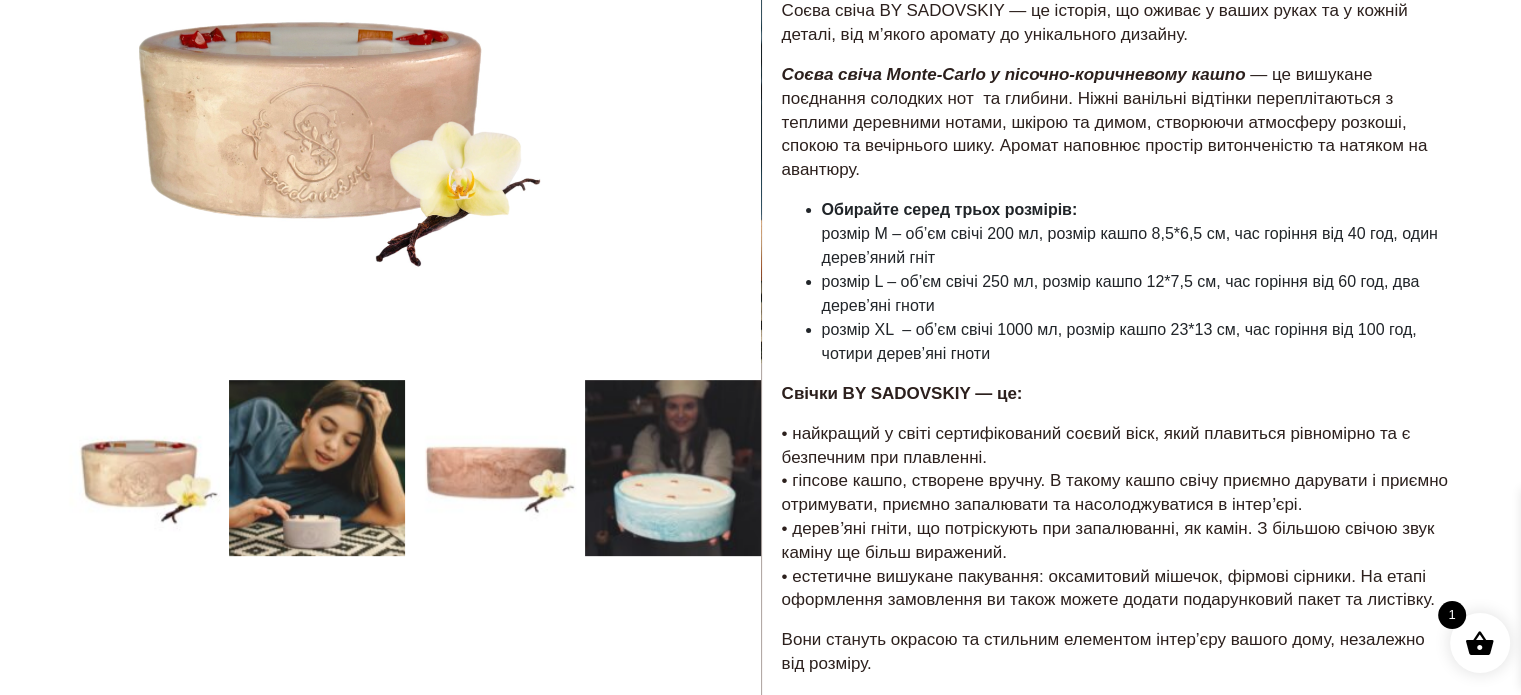 scroll, scrollTop: 300, scrollLeft: 0, axis: vertical 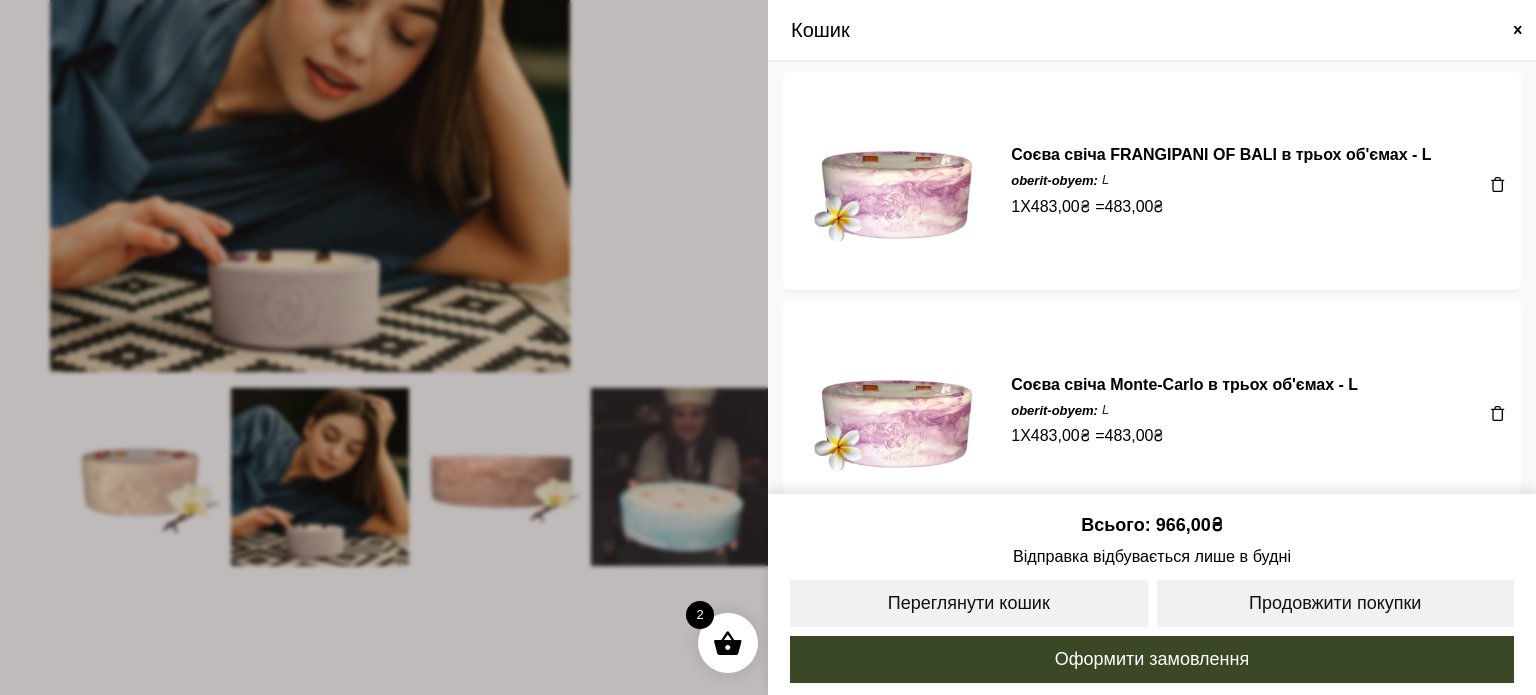 click at bounding box center [768, 347] 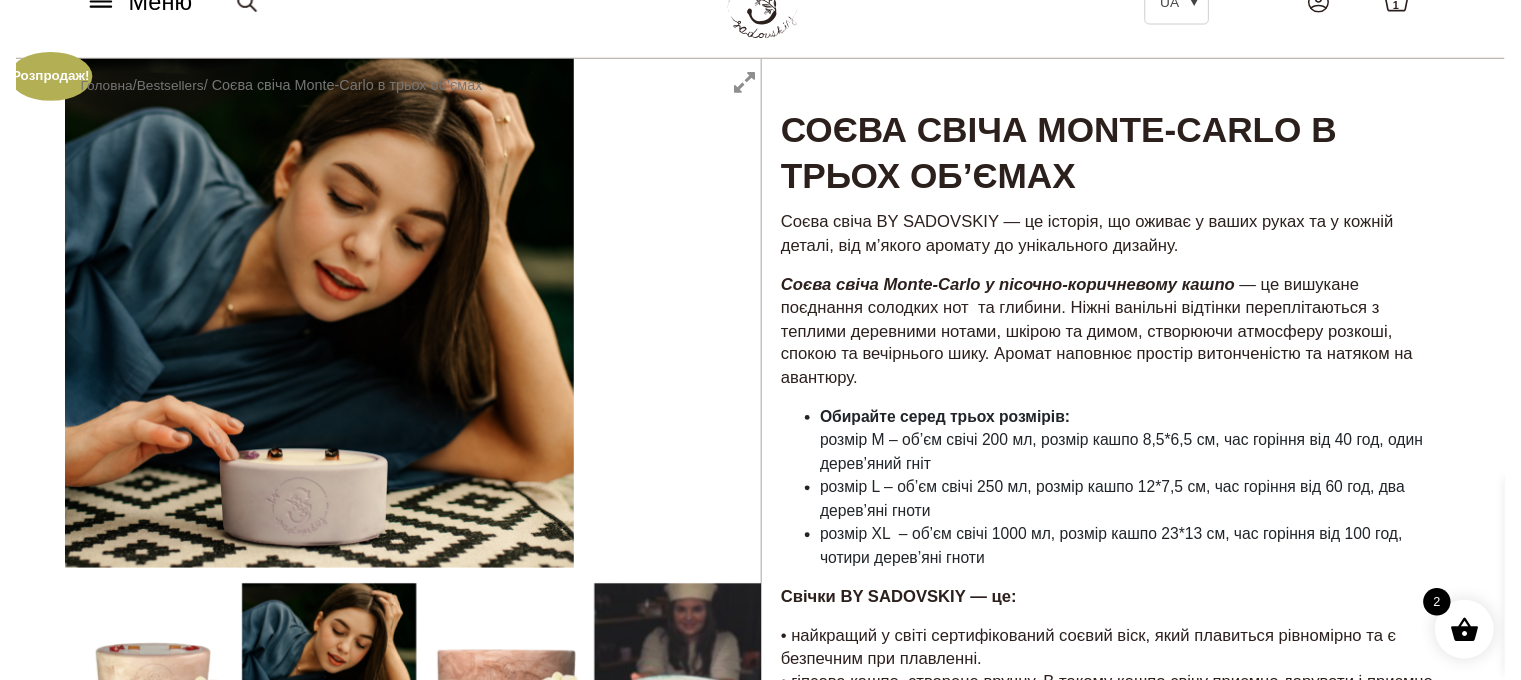 scroll, scrollTop: 0, scrollLeft: 0, axis: both 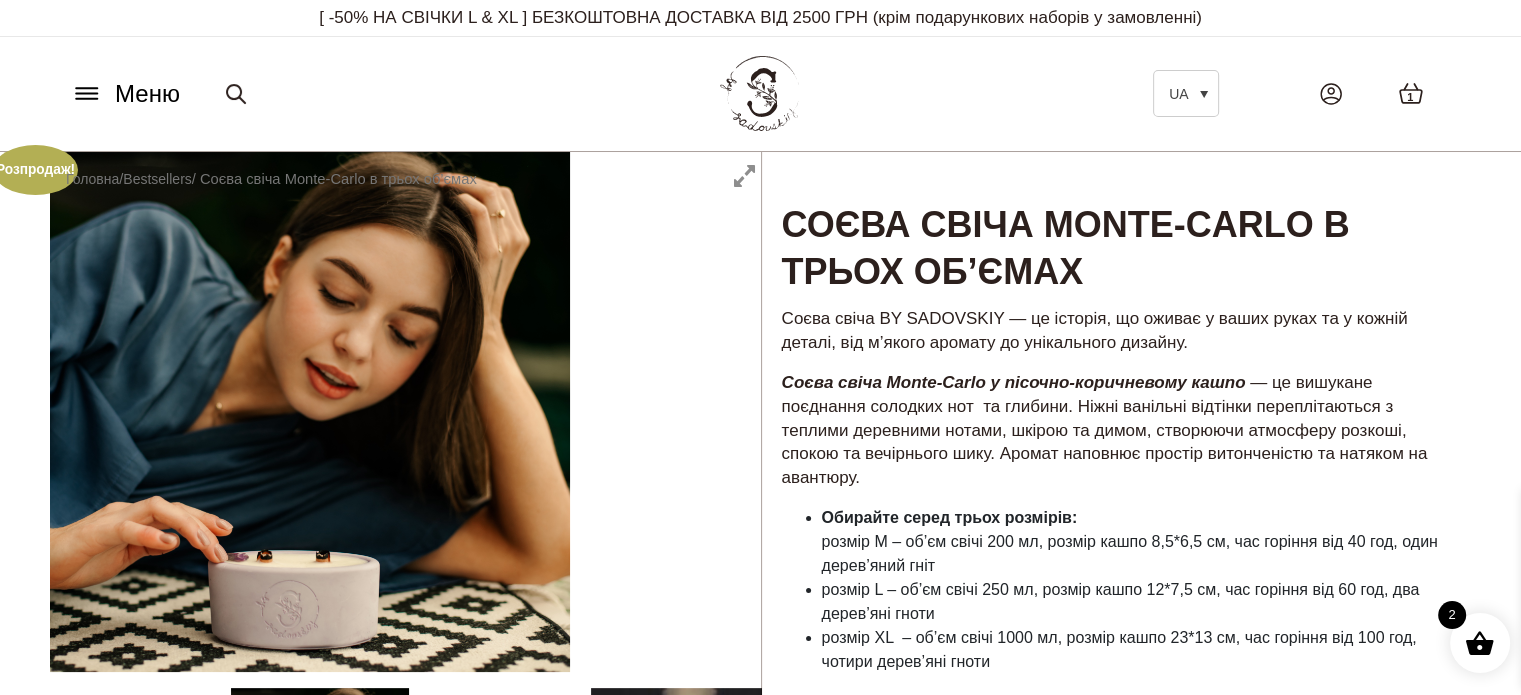 click 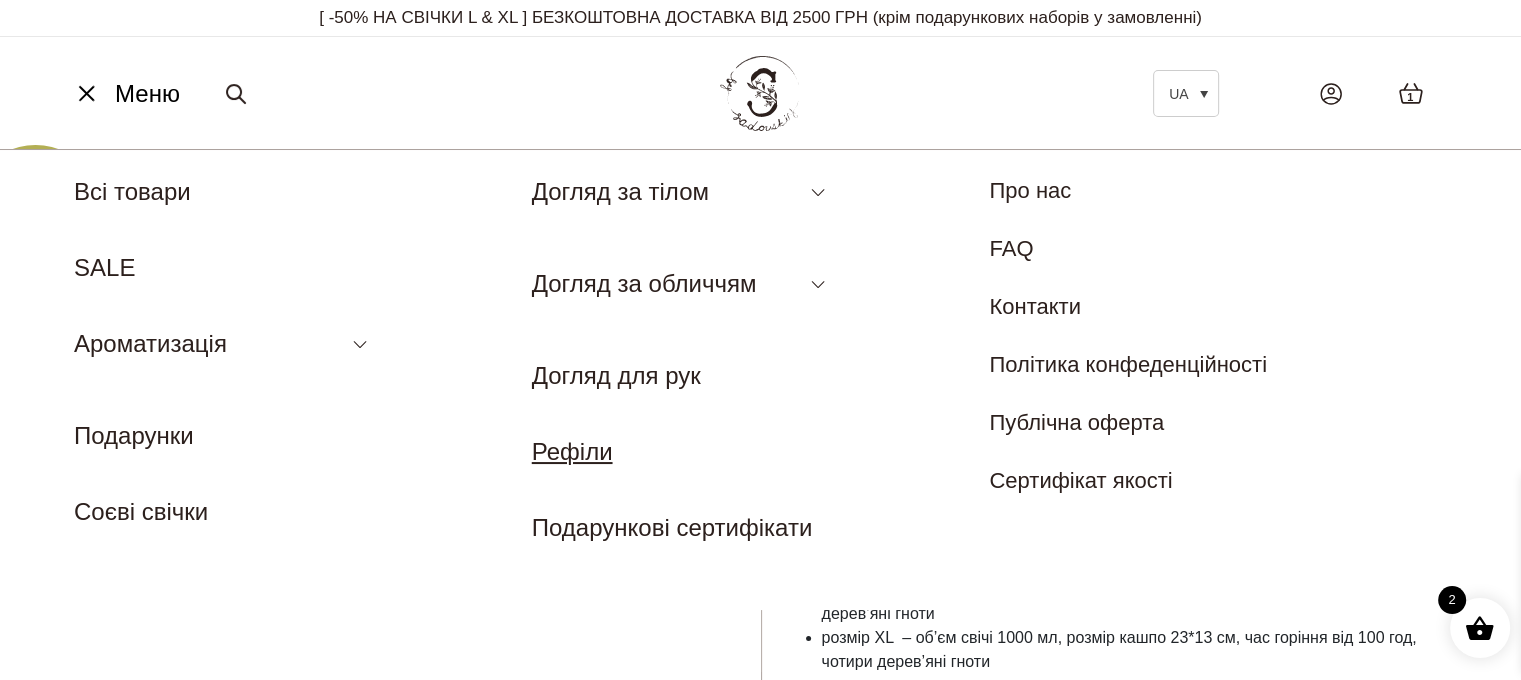 click on "Рефіли" at bounding box center [572, 451] 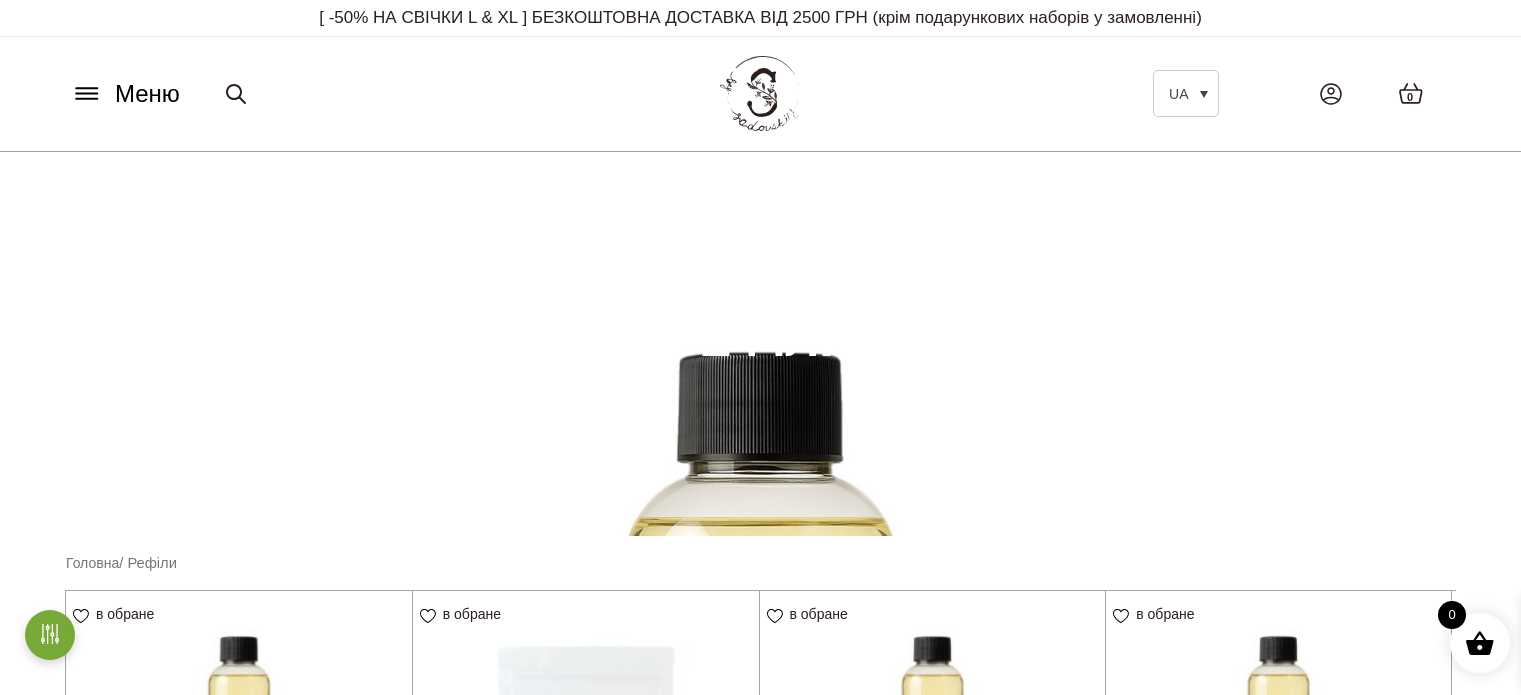 scroll, scrollTop: 0, scrollLeft: 0, axis: both 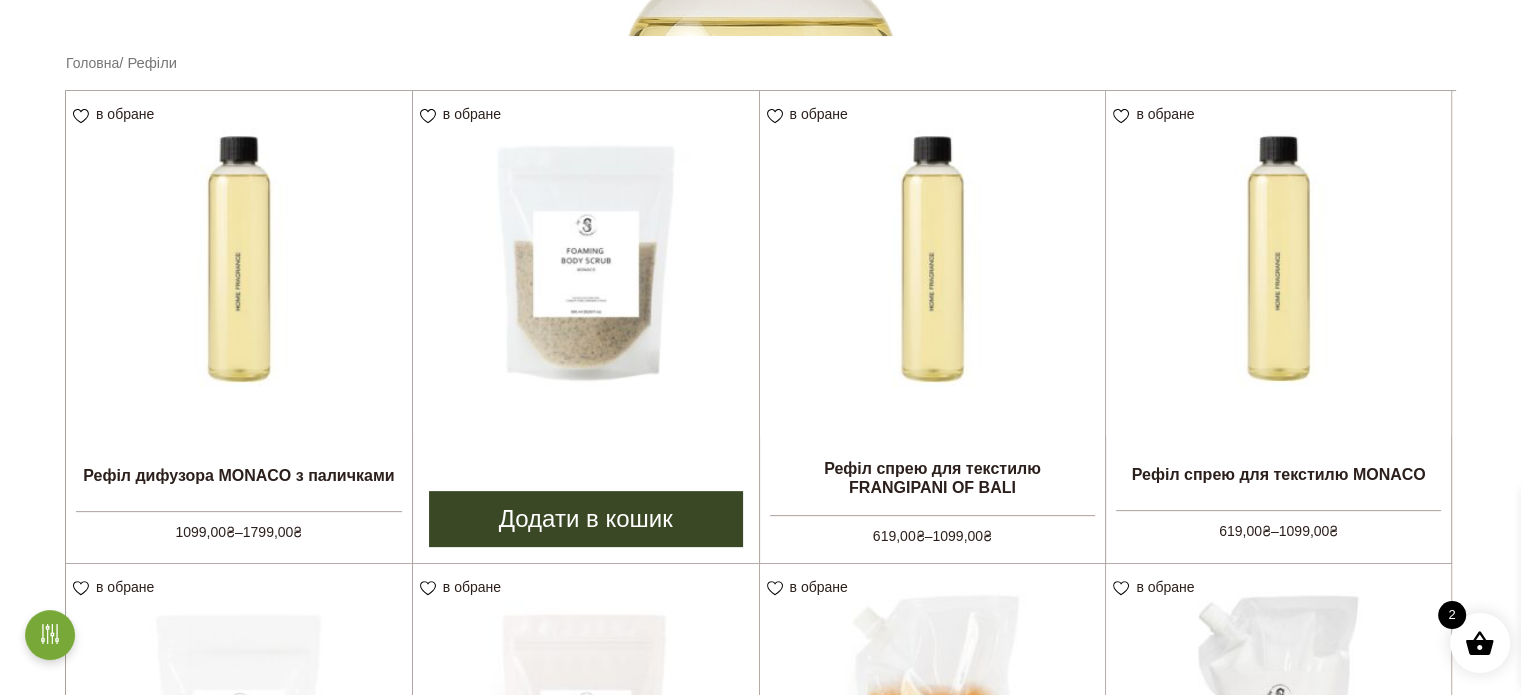 click at bounding box center [586, 264] 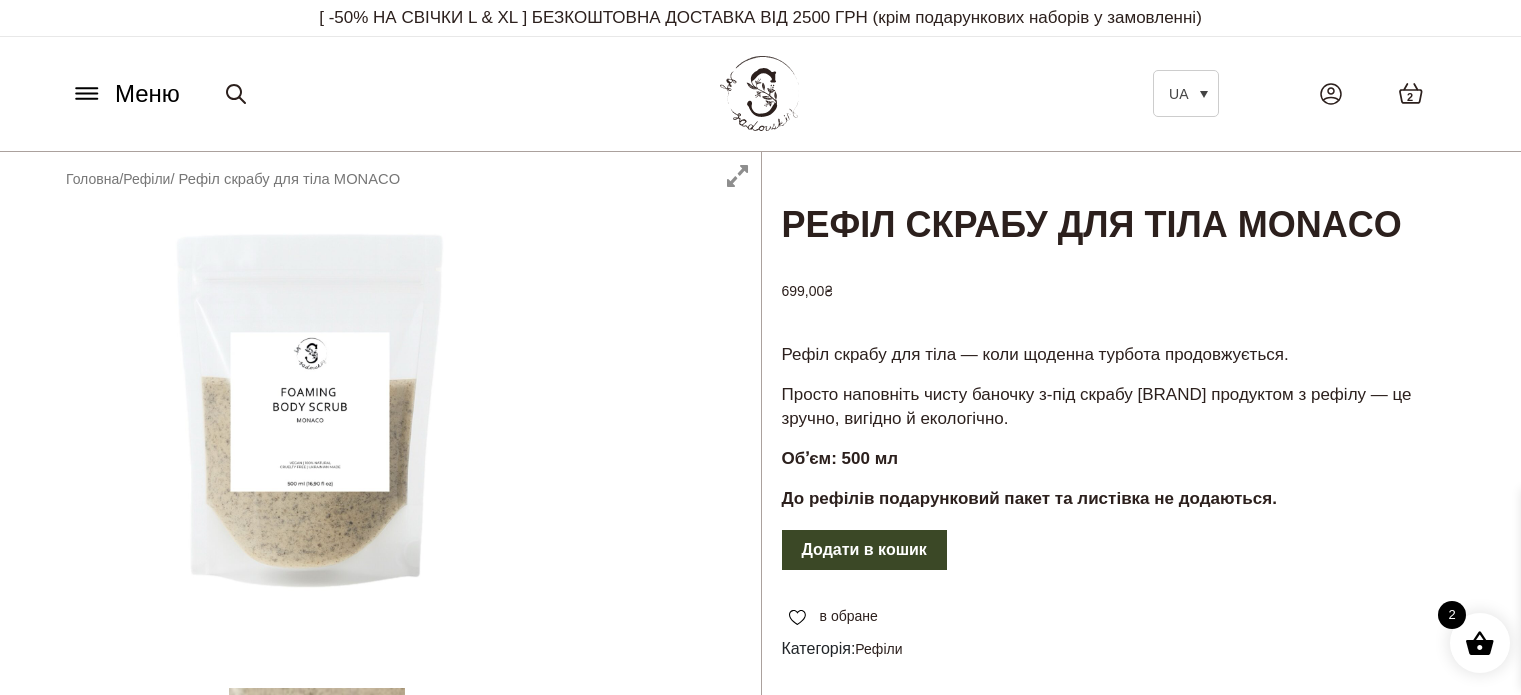 scroll, scrollTop: 0, scrollLeft: 0, axis: both 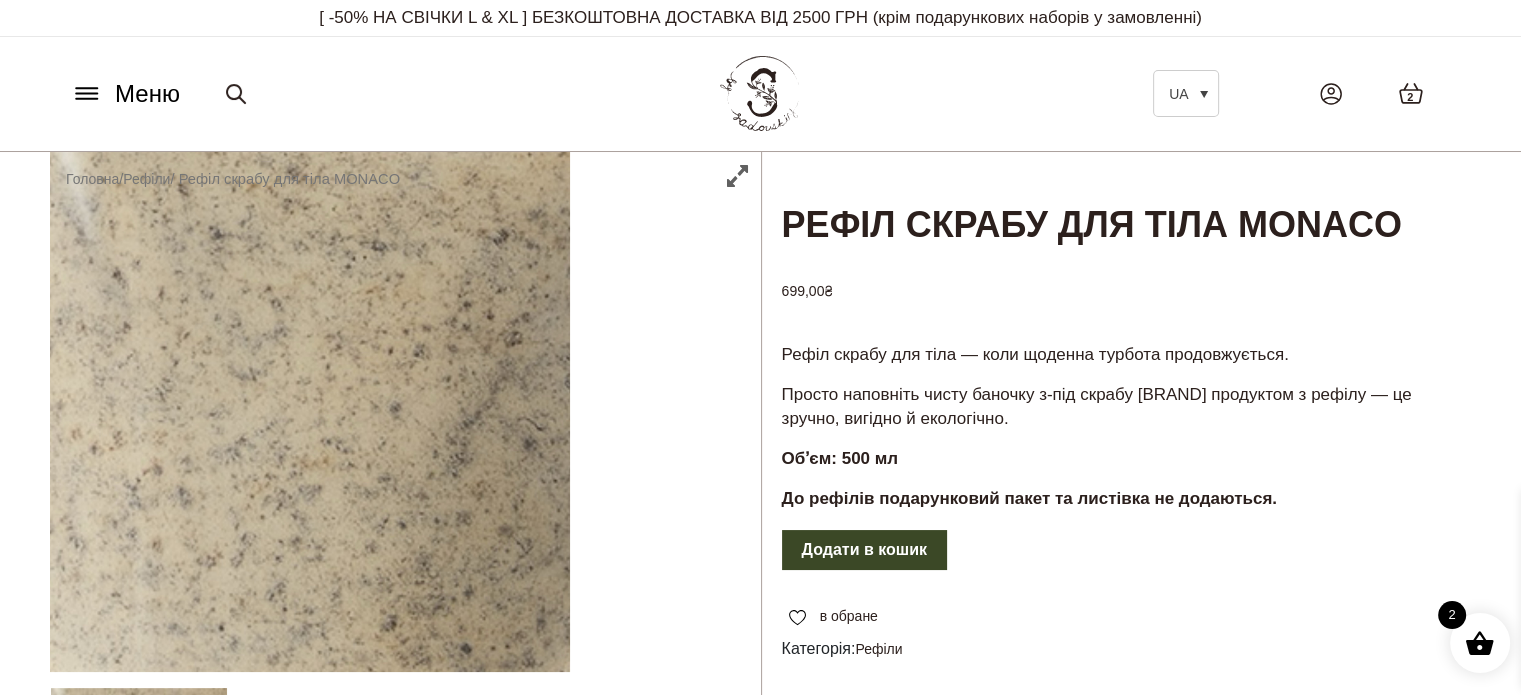 click at bounding box center [405, 509] 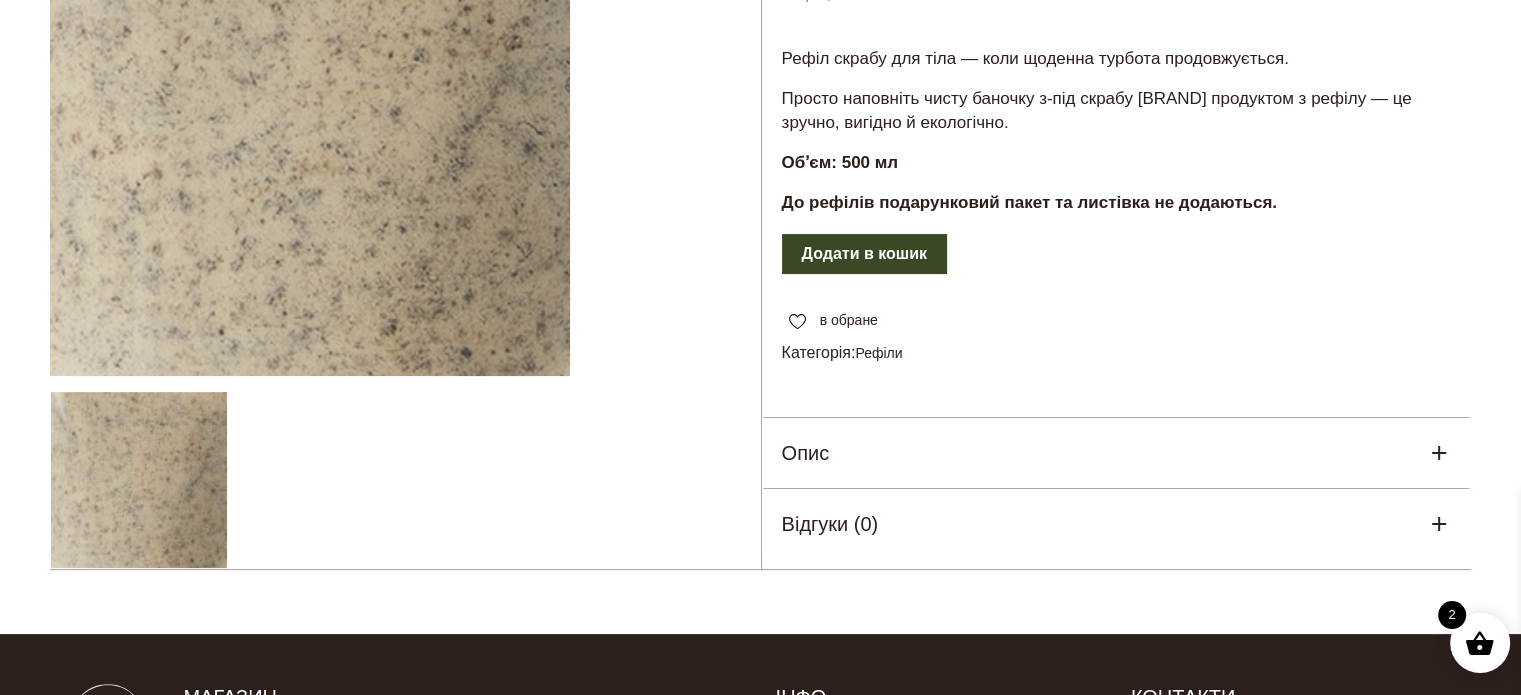 scroll, scrollTop: 300, scrollLeft: 0, axis: vertical 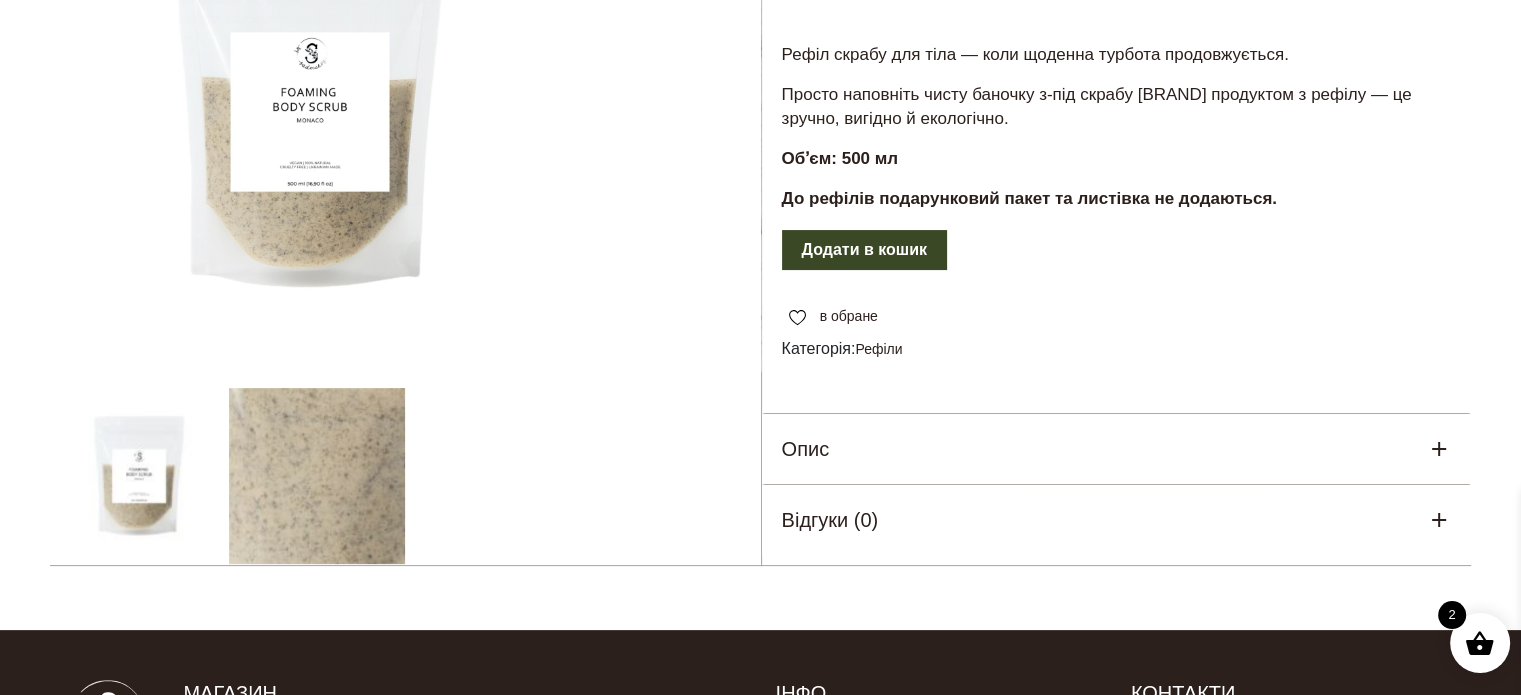 click at bounding box center (405, 209) 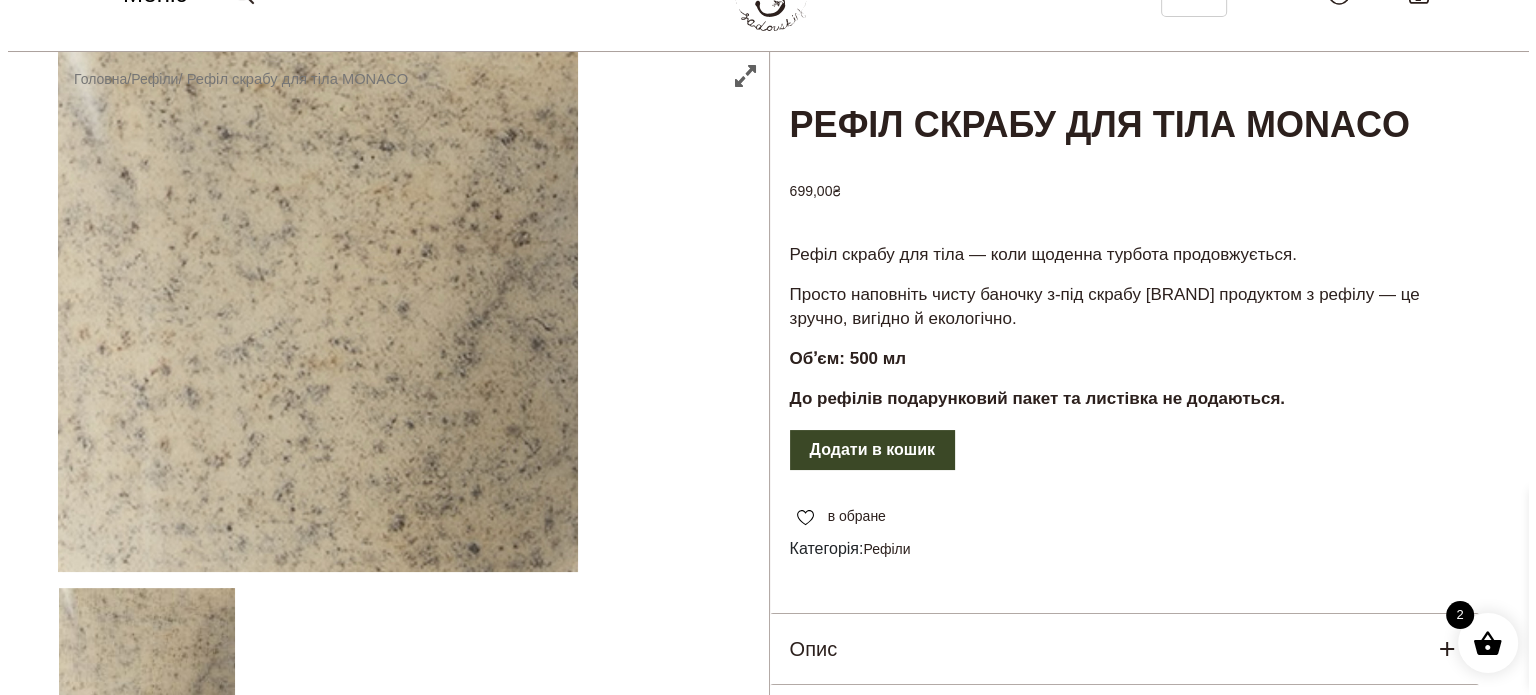 scroll, scrollTop: 0, scrollLeft: 0, axis: both 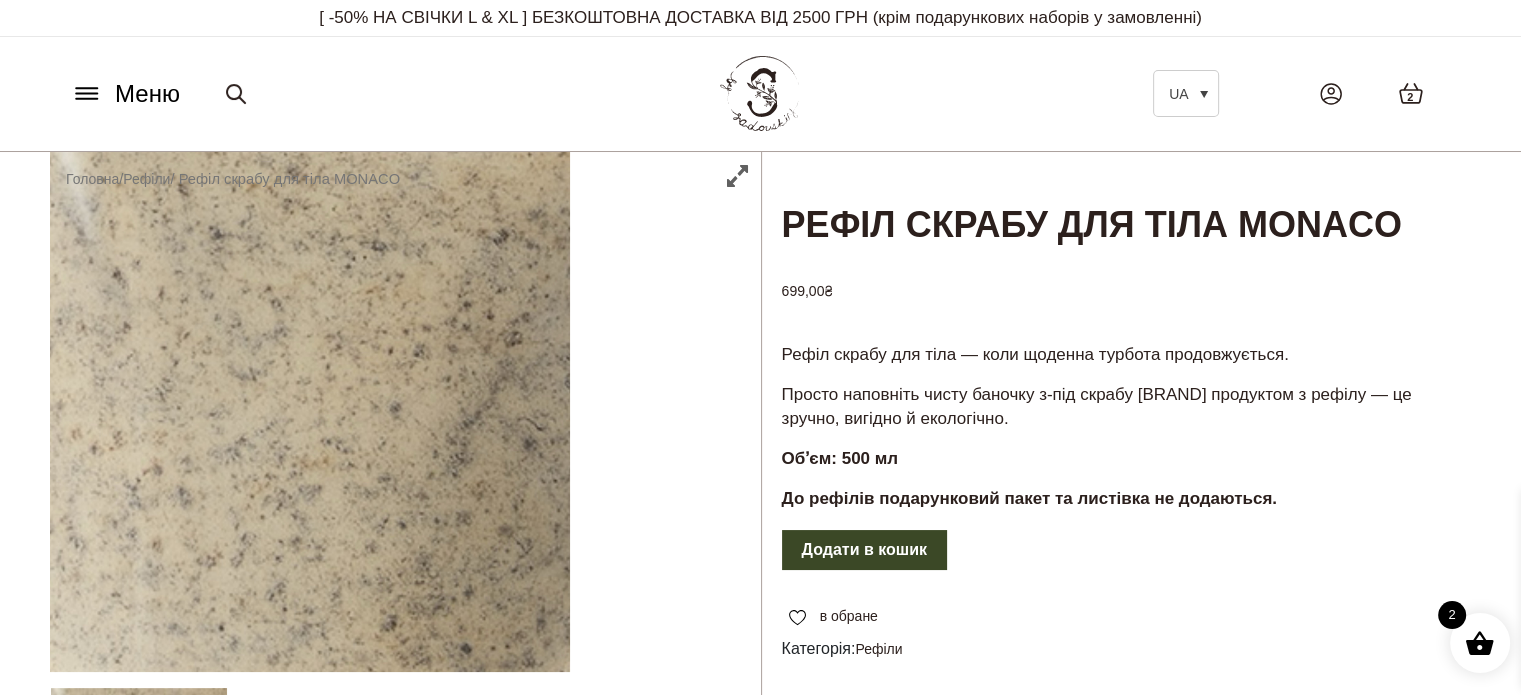click on "Додати в кошик" at bounding box center [864, 550] 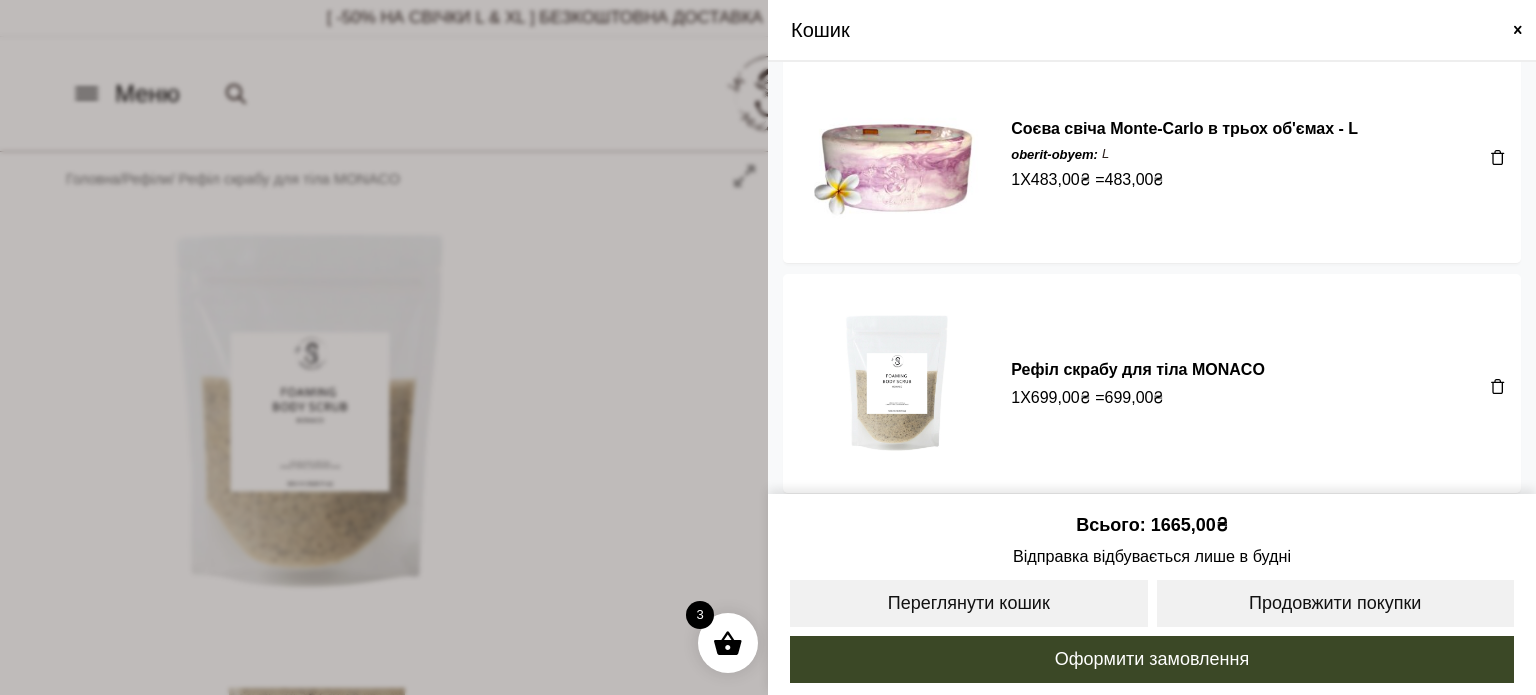 click at bounding box center (768, 347) 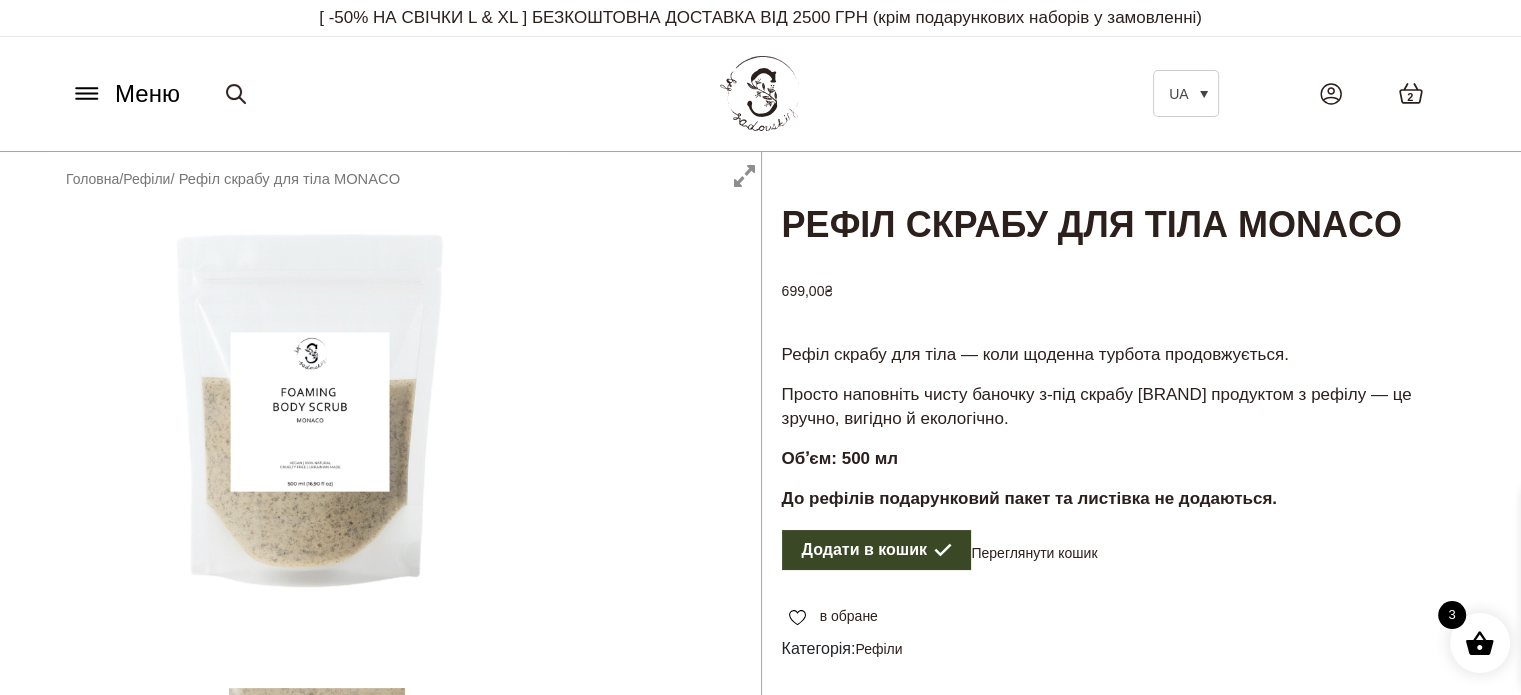 click 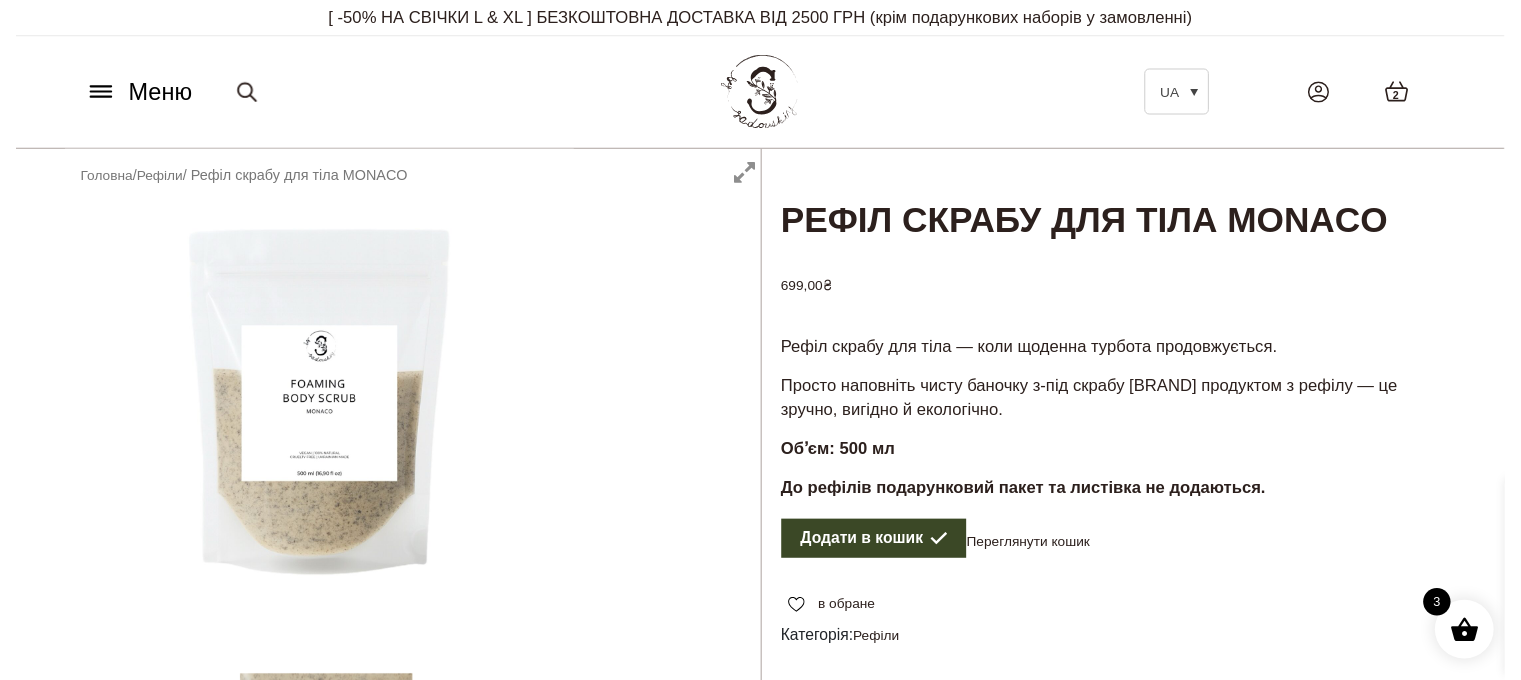 scroll, scrollTop: 254, scrollLeft: 0, axis: vertical 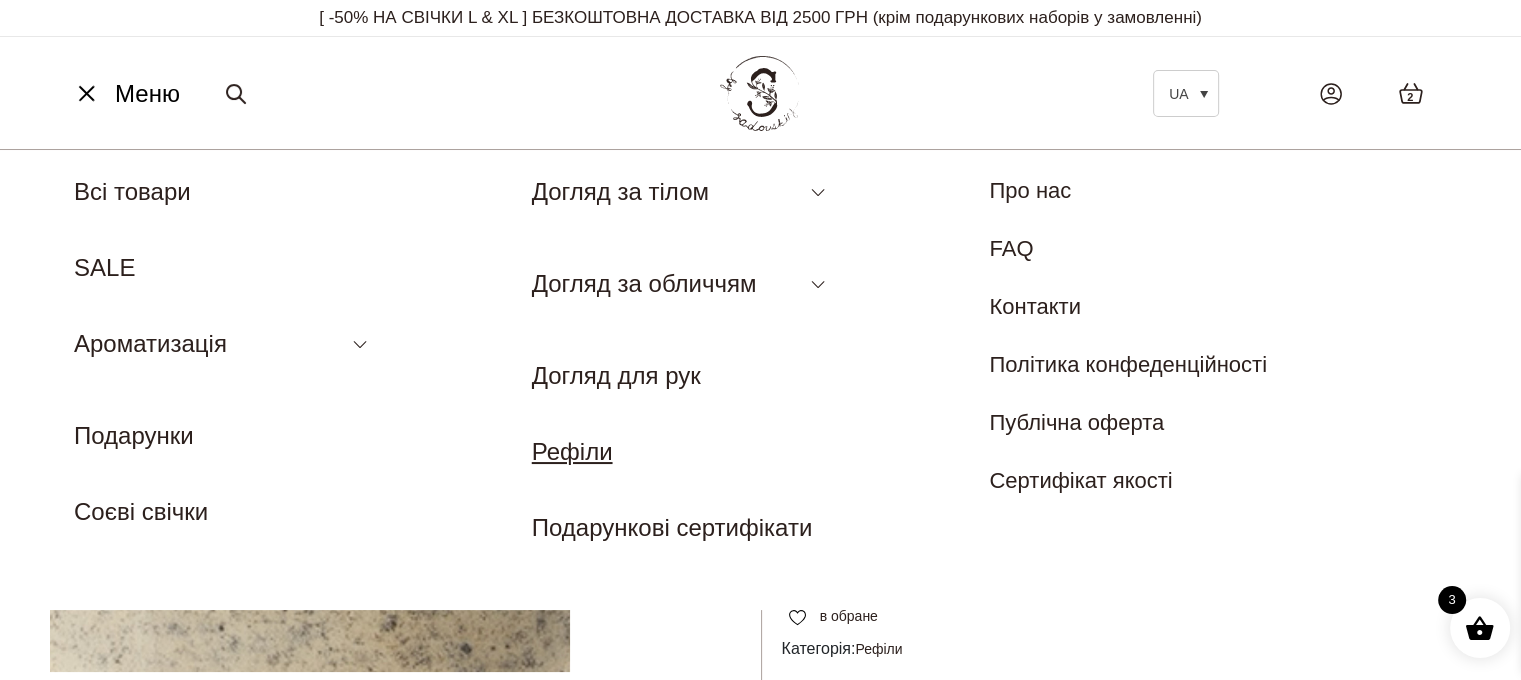 click on "Рефіли" at bounding box center [572, 451] 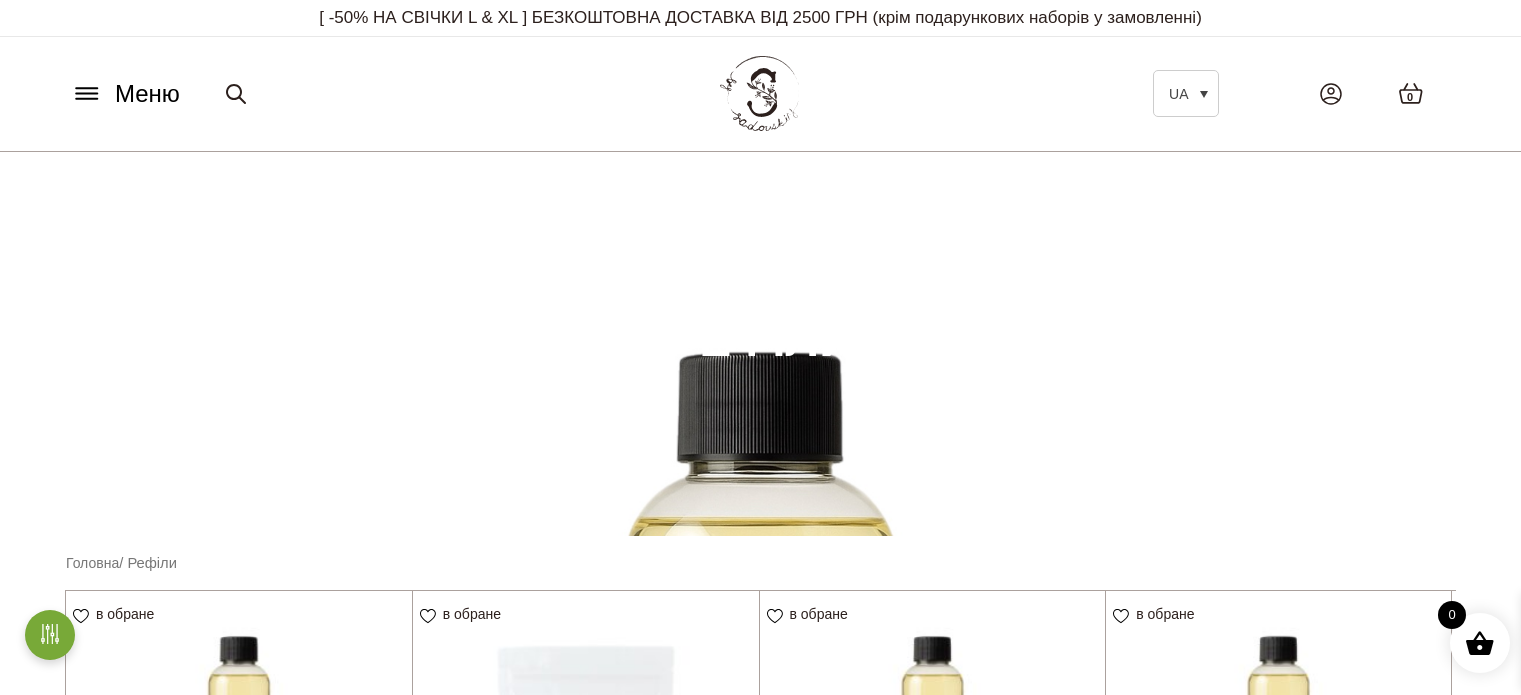 scroll, scrollTop: 0, scrollLeft: 0, axis: both 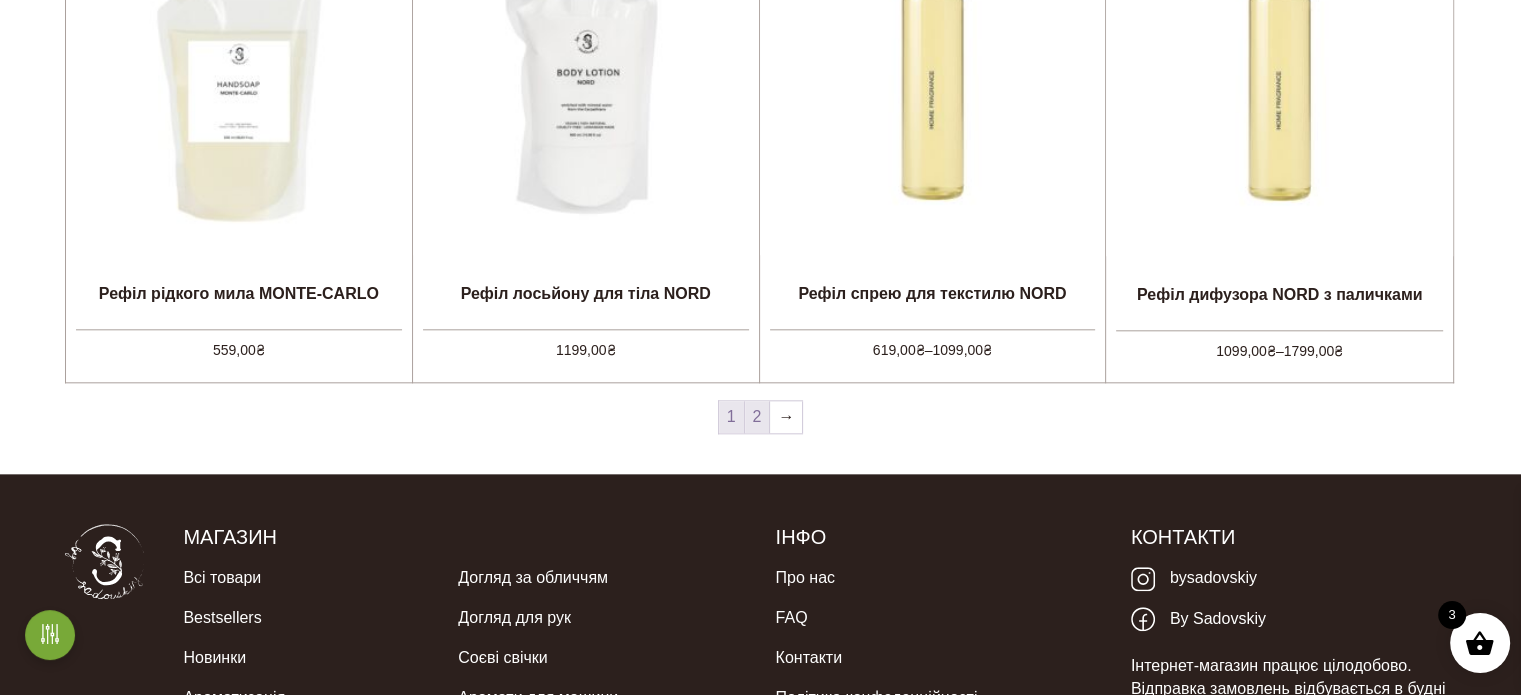 click on "2" at bounding box center [757, 417] 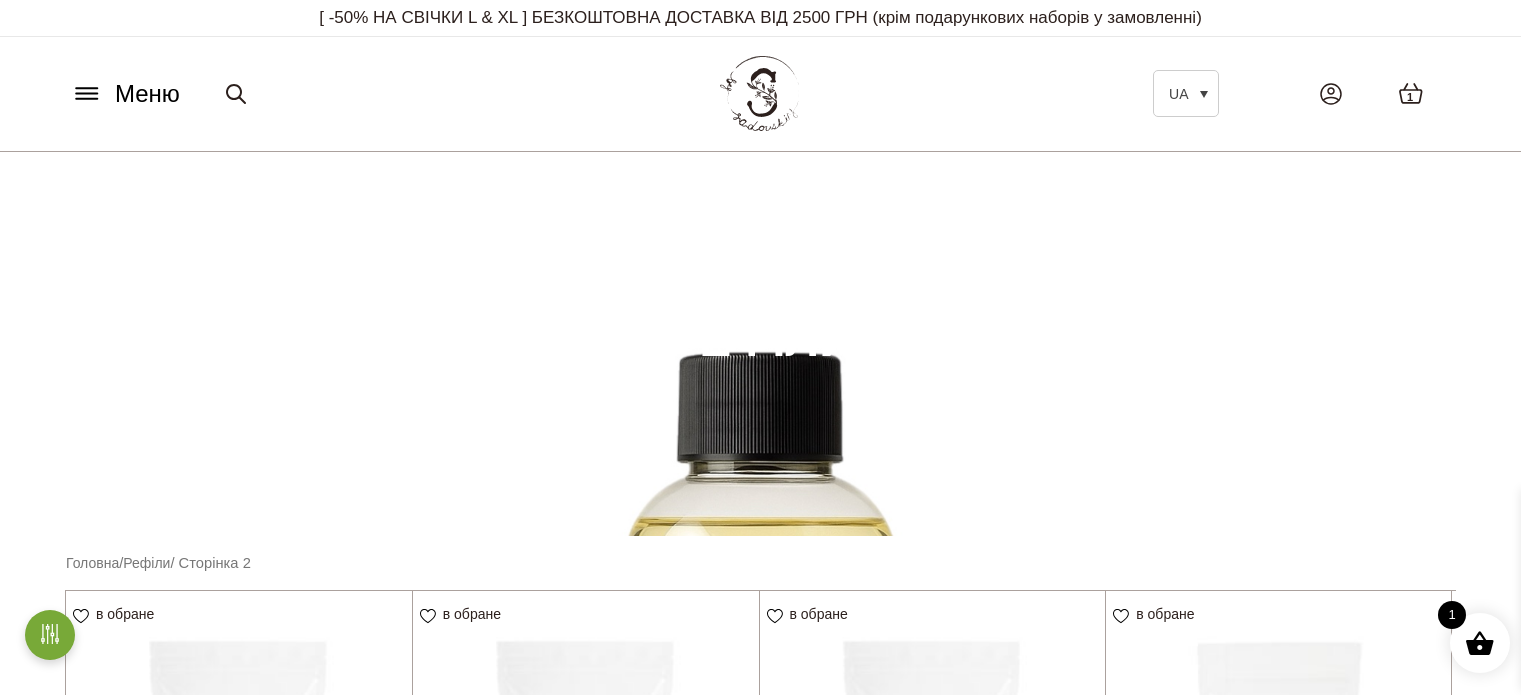 scroll, scrollTop: 0, scrollLeft: 0, axis: both 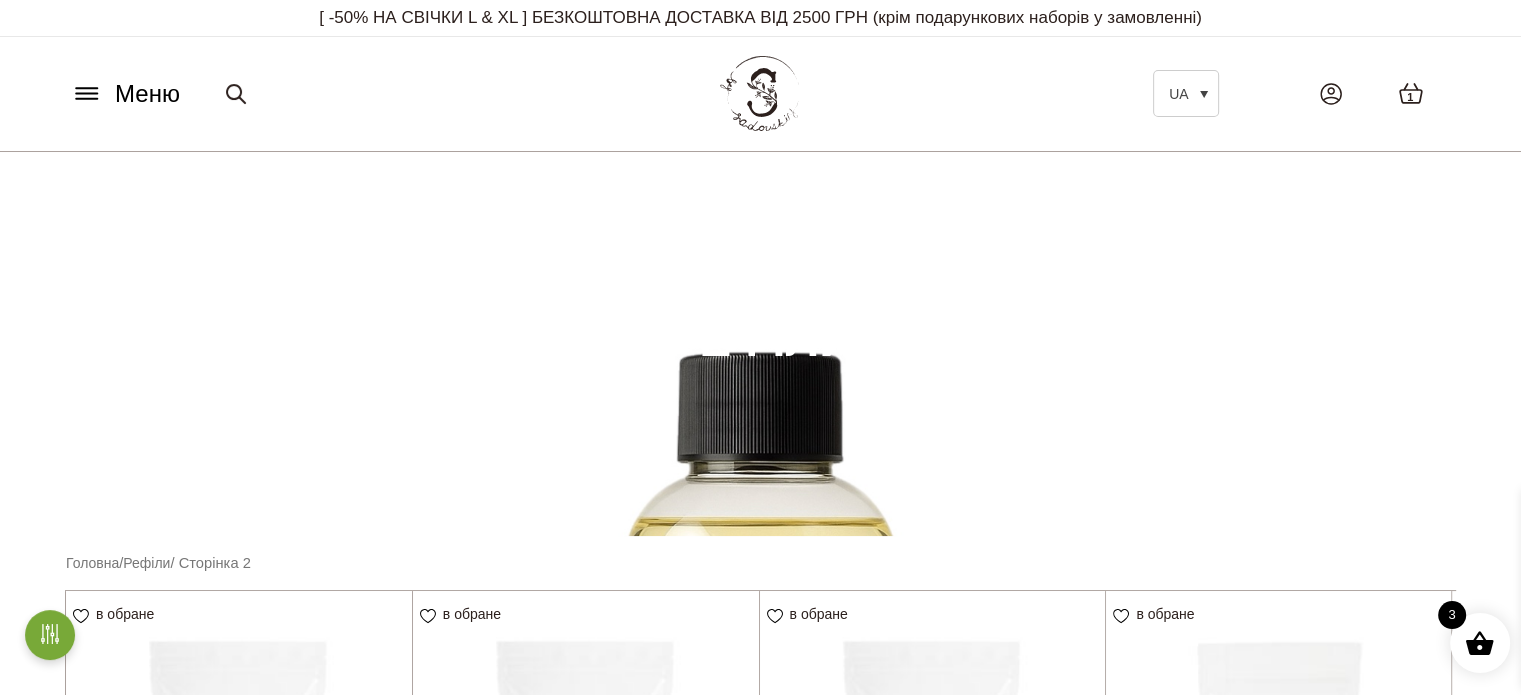 click on "Меню" at bounding box center [125, 94] 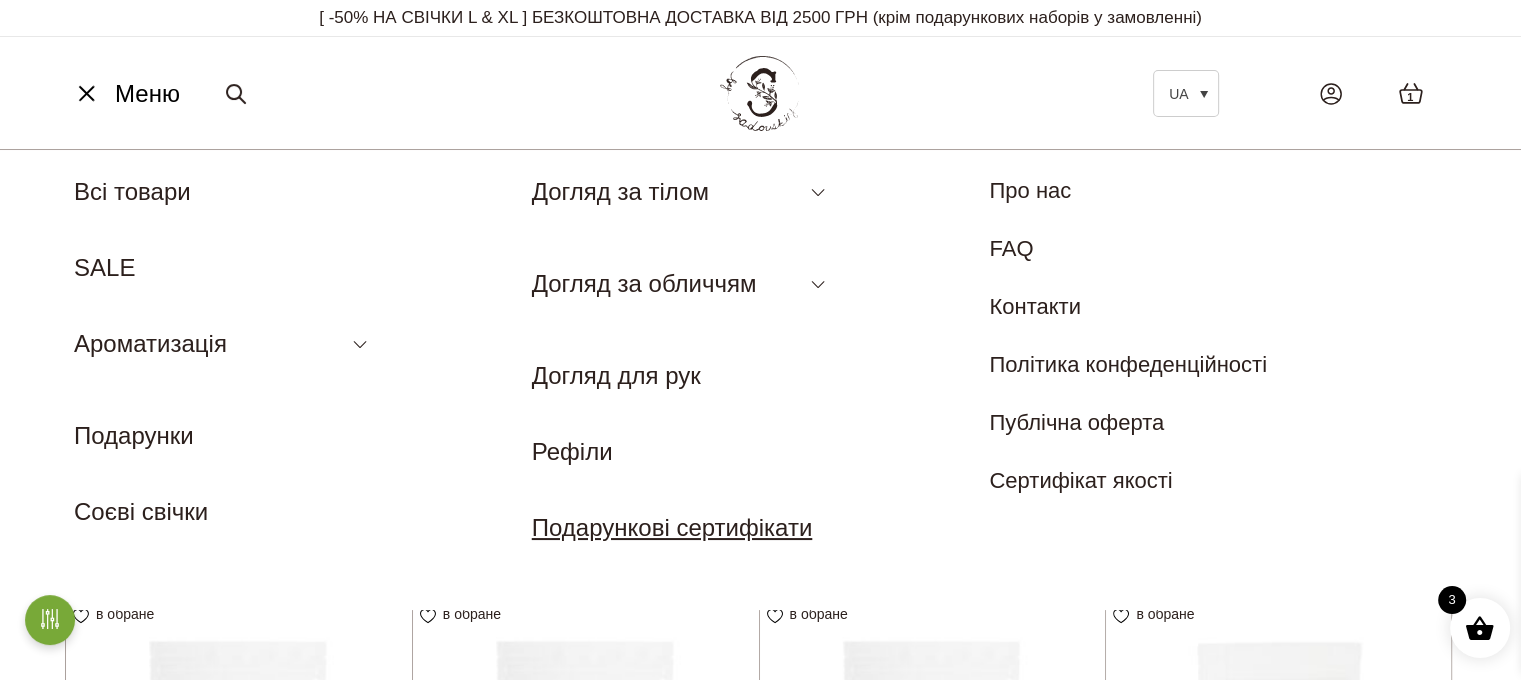 click on "Подарункові сертифікати" at bounding box center (672, 527) 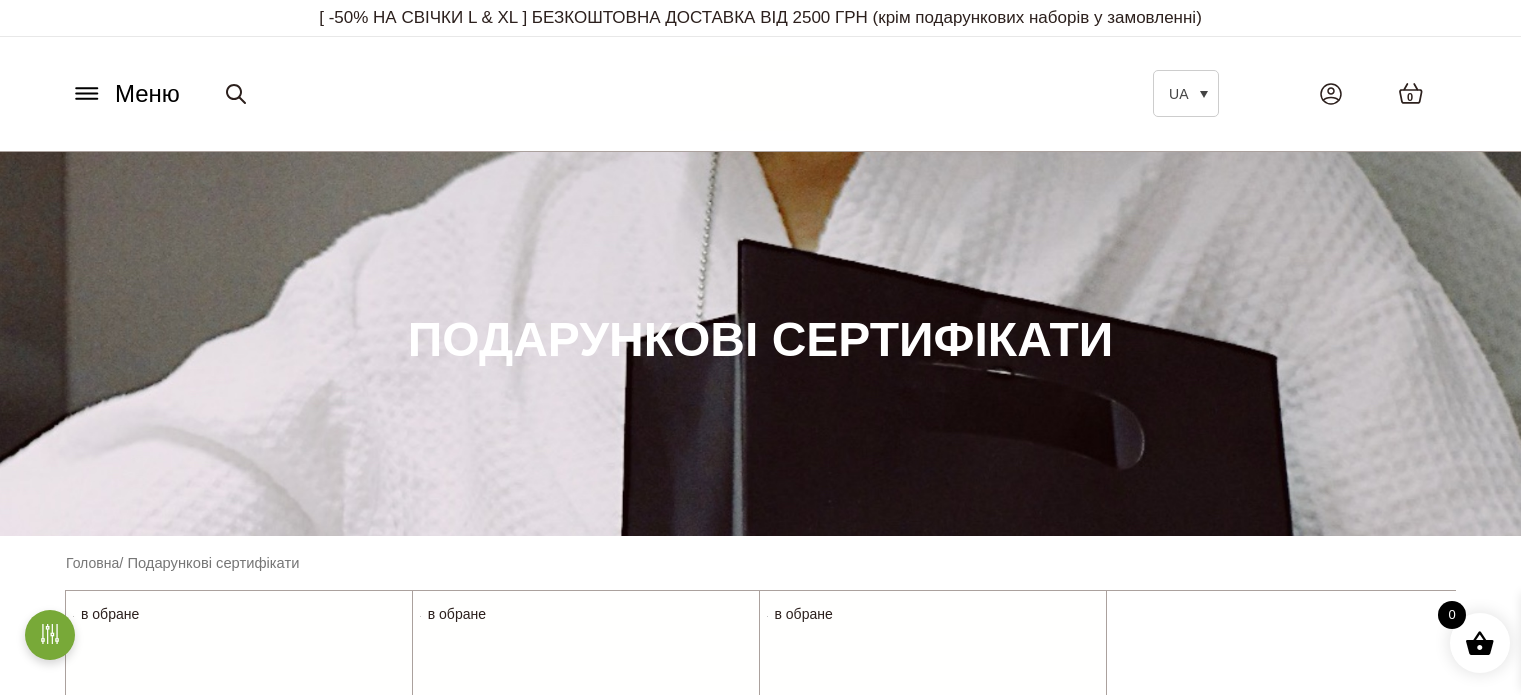 scroll, scrollTop: 0, scrollLeft: 0, axis: both 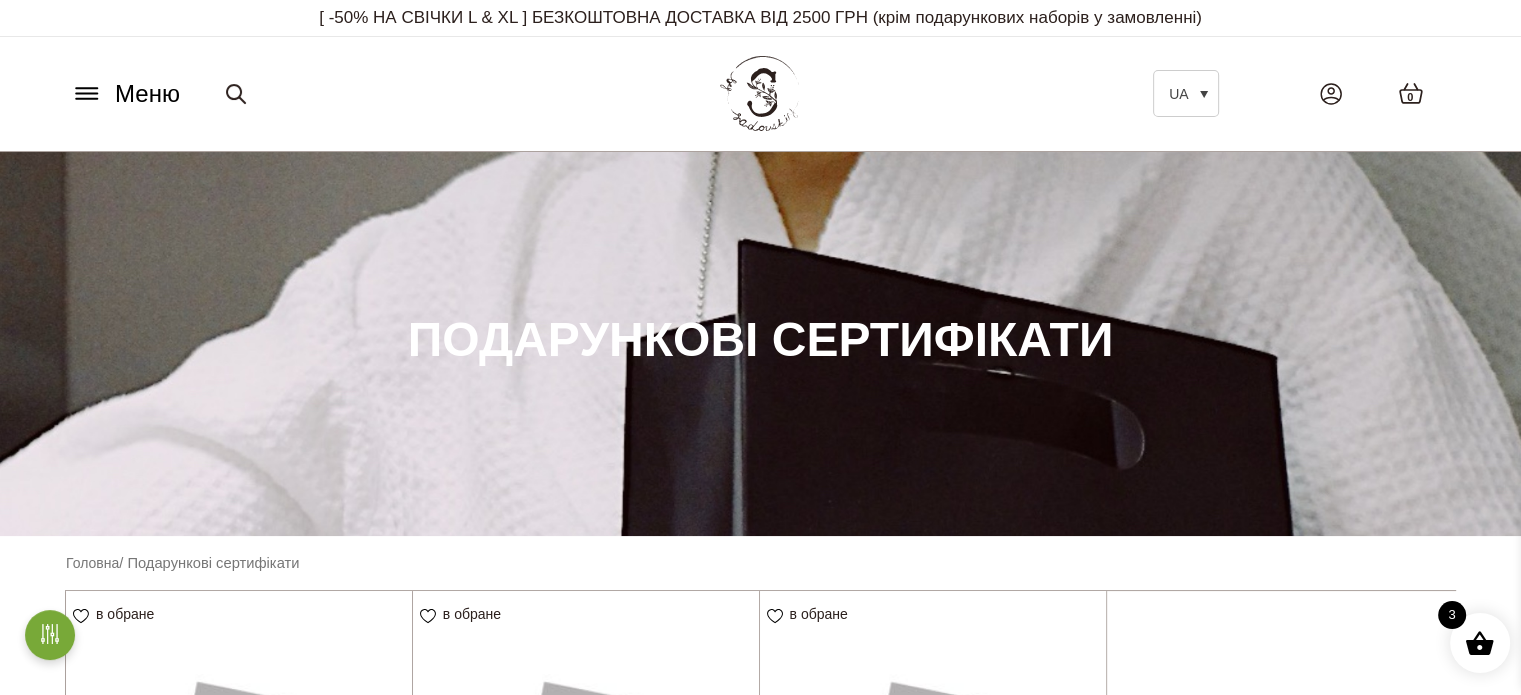 click on "Меню" at bounding box center (125, 94) 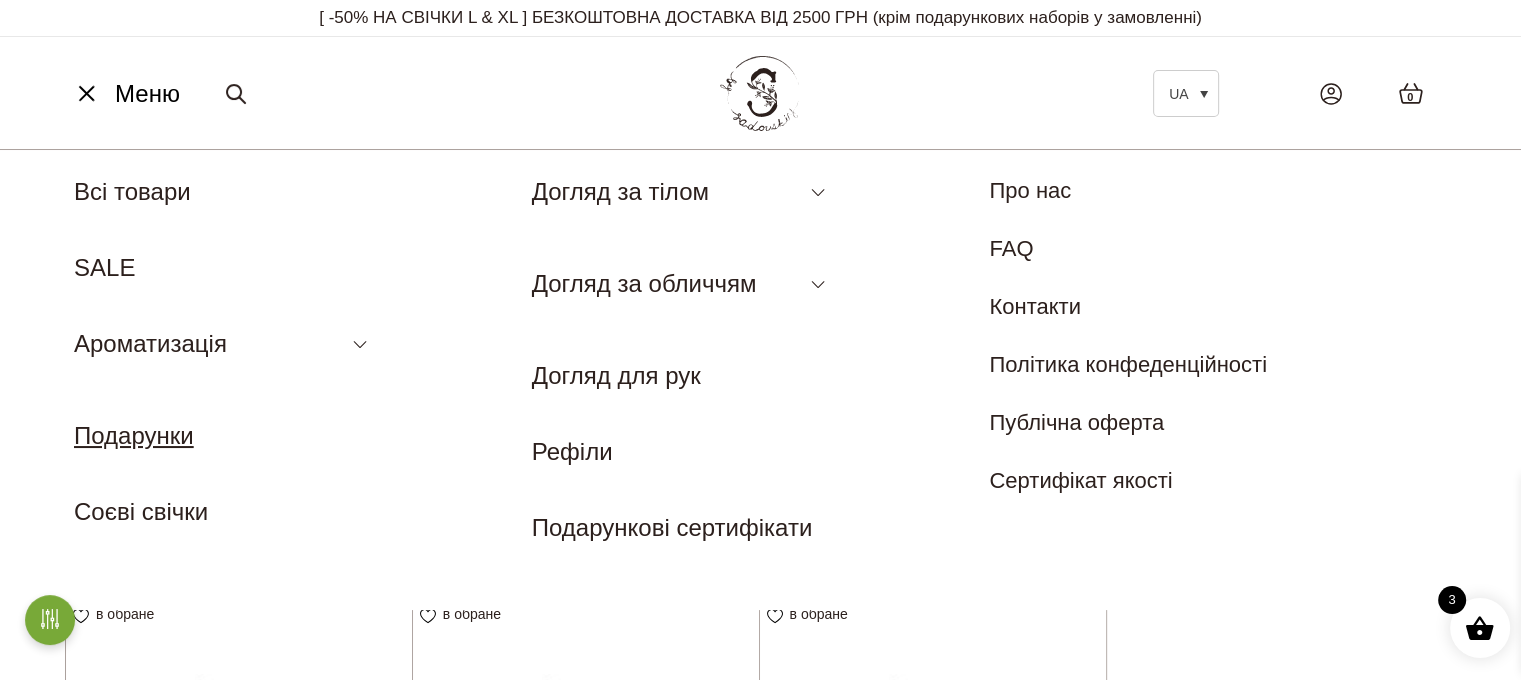 click on "Подарунки" at bounding box center [134, 435] 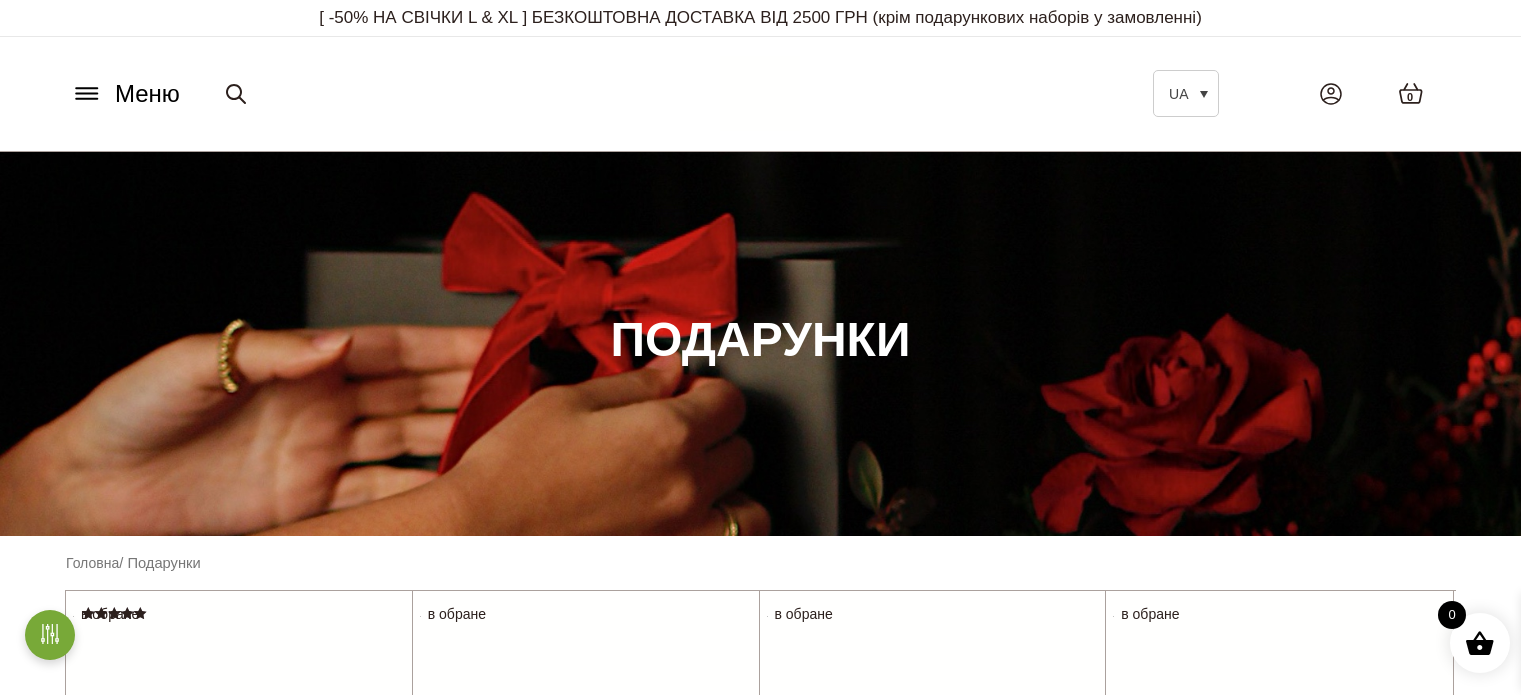 scroll, scrollTop: 0, scrollLeft: 0, axis: both 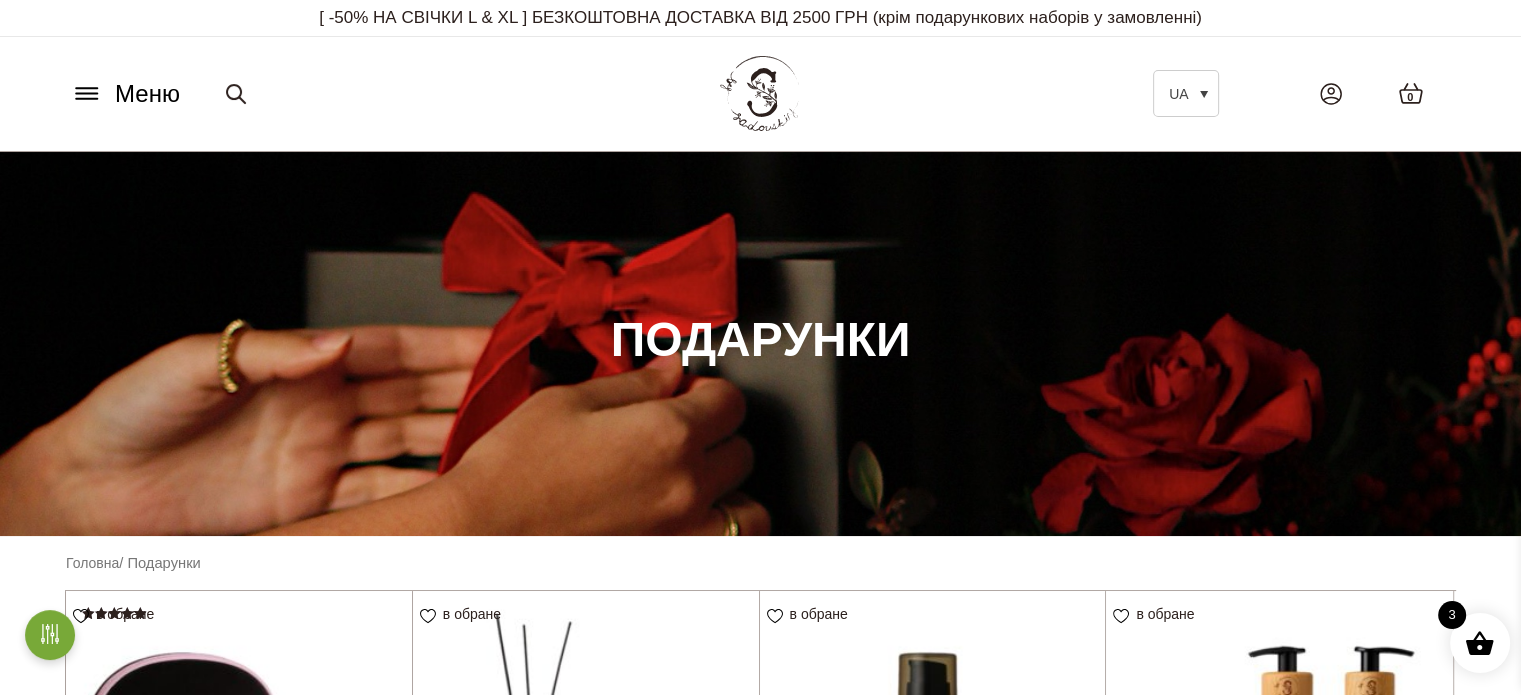 click on "Меню" at bounding box center [125, 94] 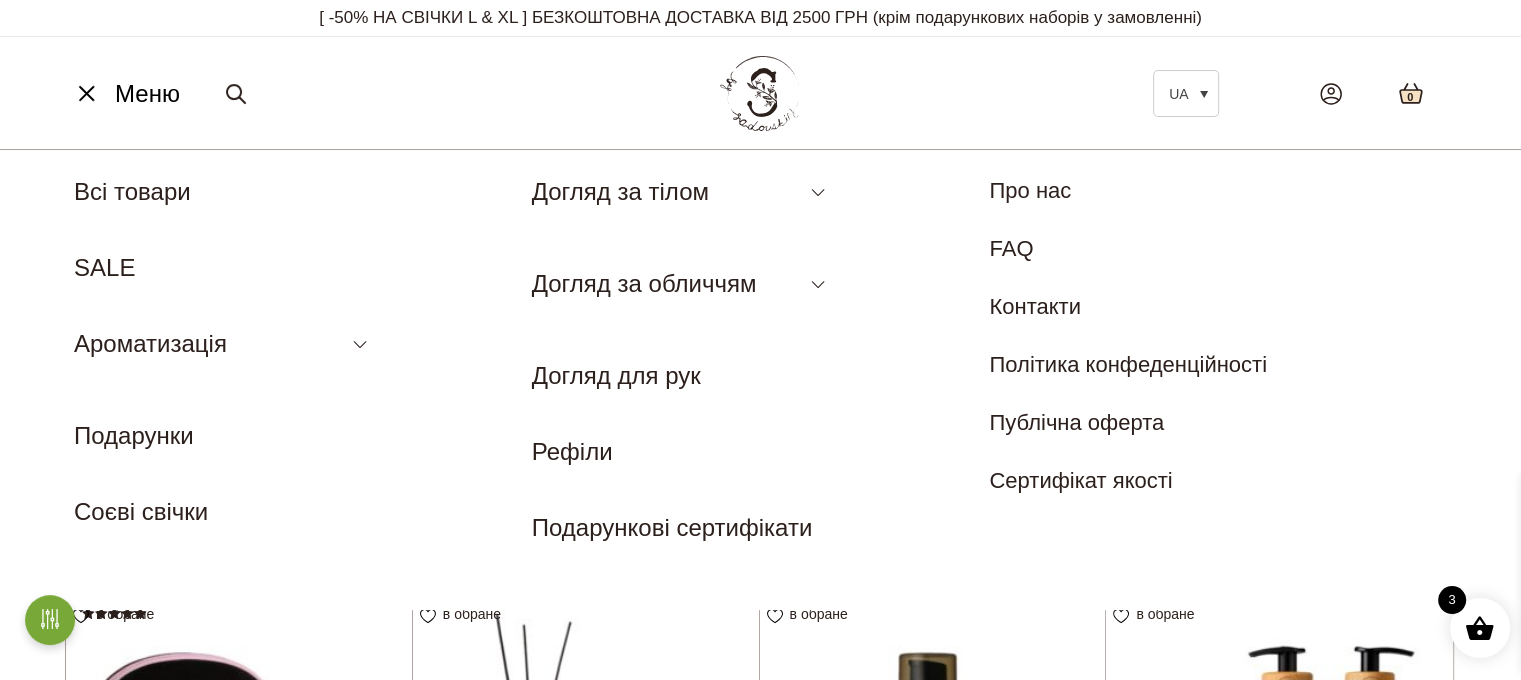 click 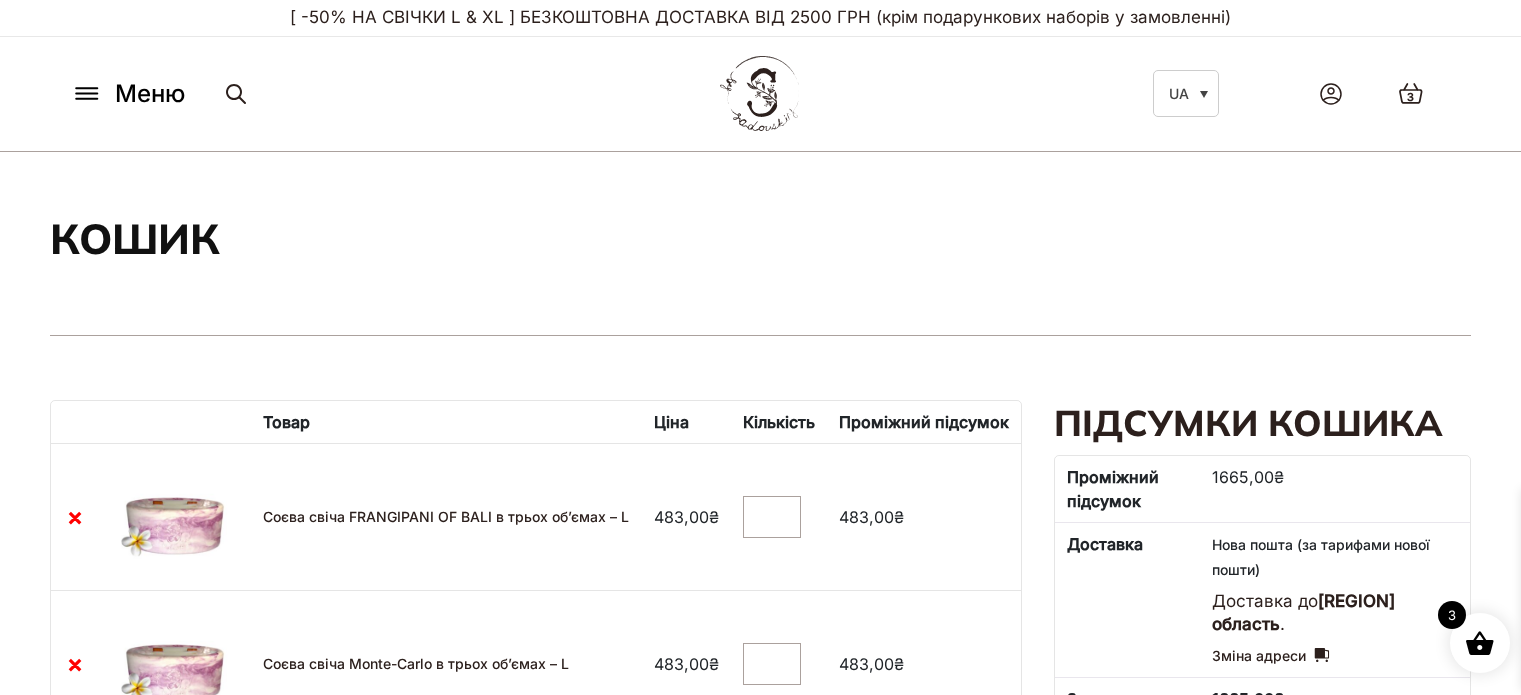 scroll, scrollTop: 0, scrollLeft: 0, axis: both 